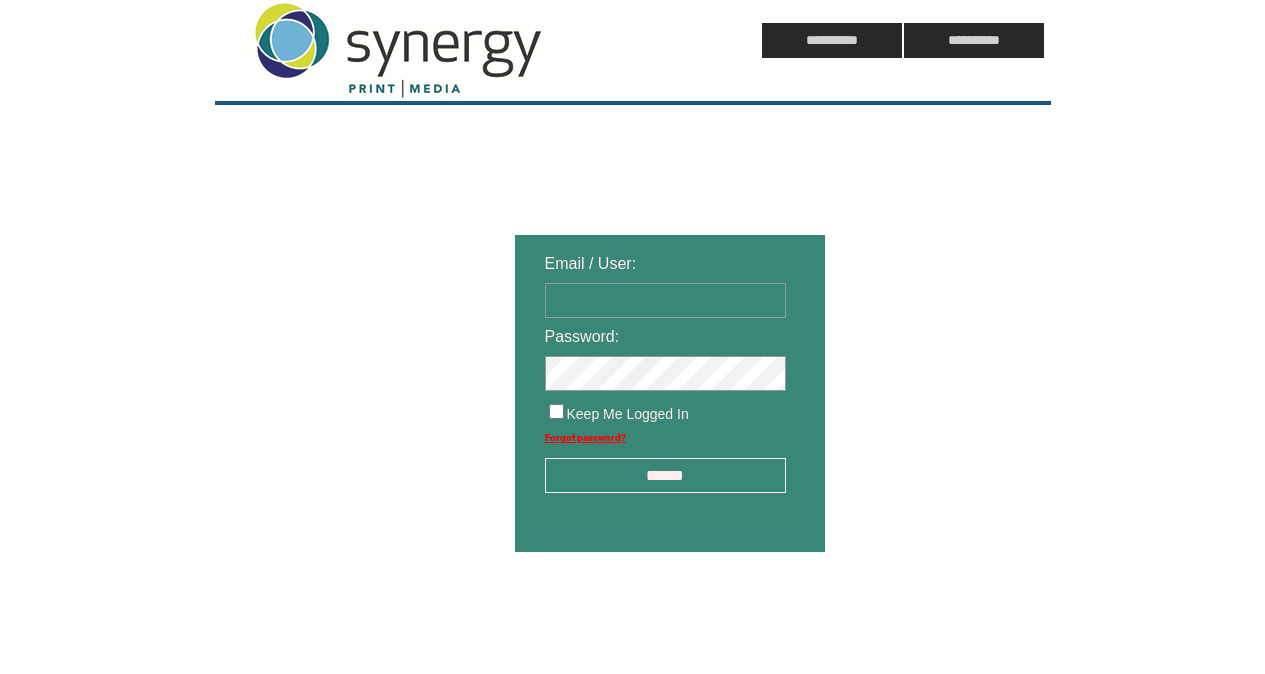 scroll, scrollTop: 0, scrollLeft: 0, axis: both 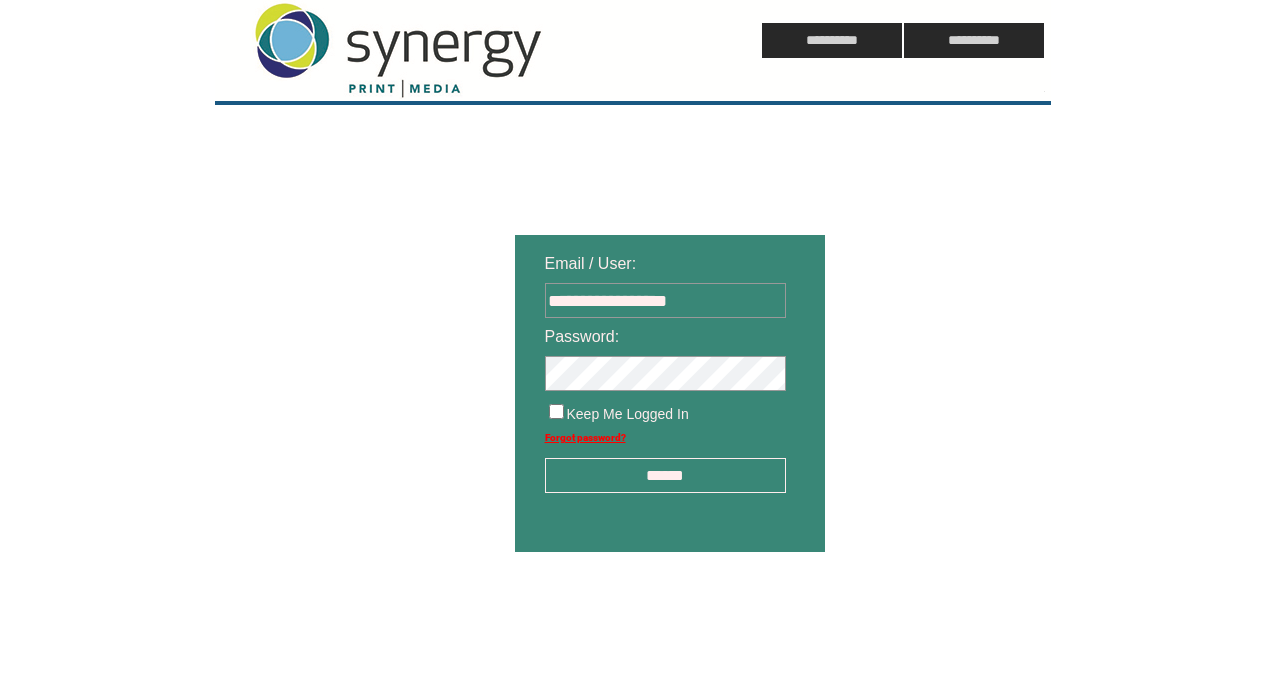 click on "******" at bounding box center (665, 475) 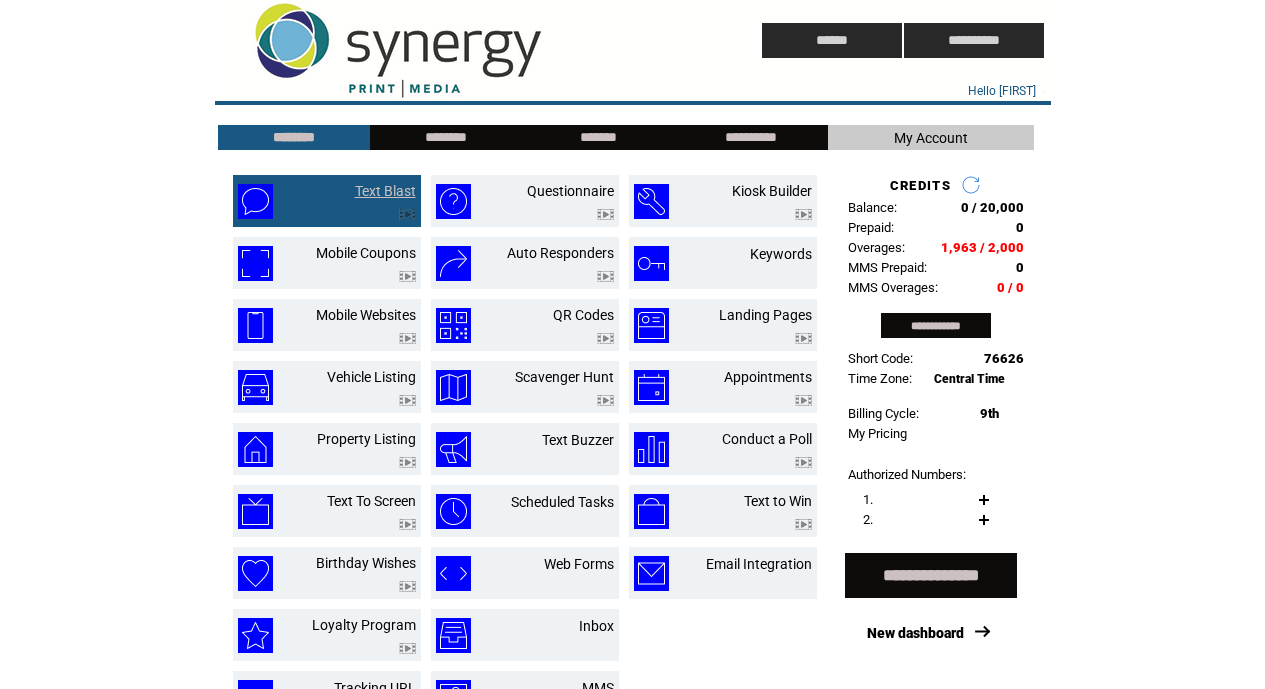 scroll, scrollTop: 0, scrollLeft: 0, axis: both 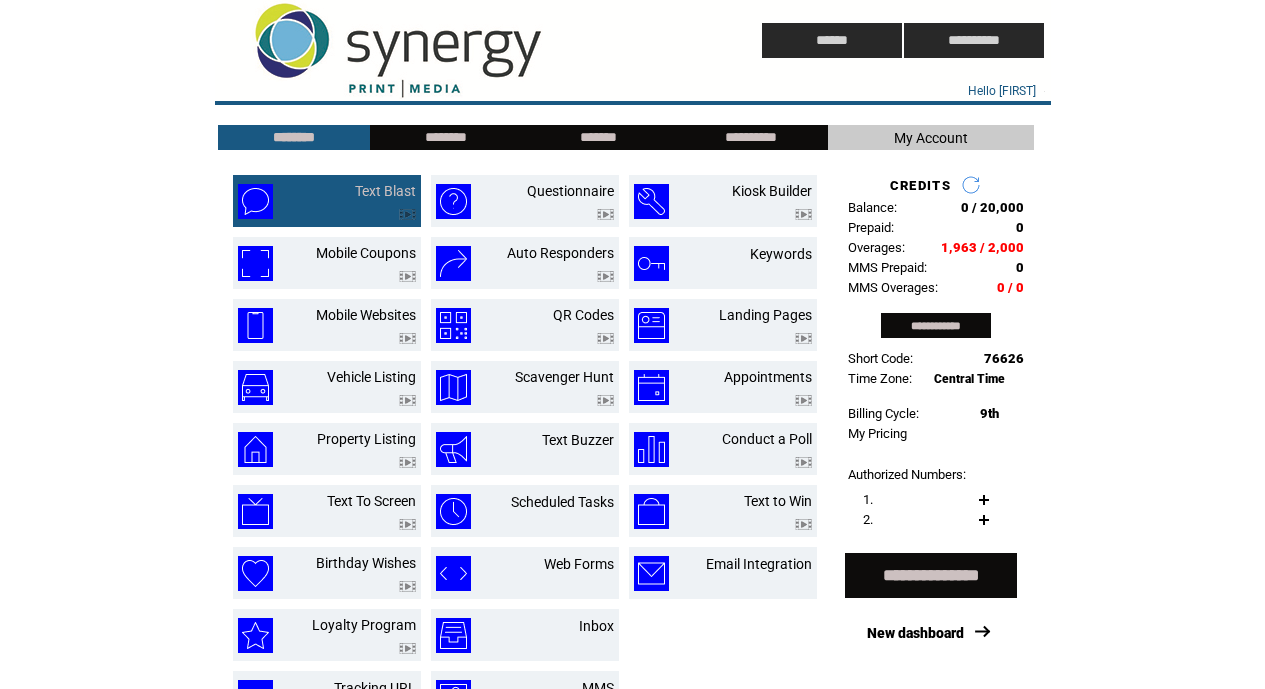 click on "Text Blast" at bounding box center (327, 201) 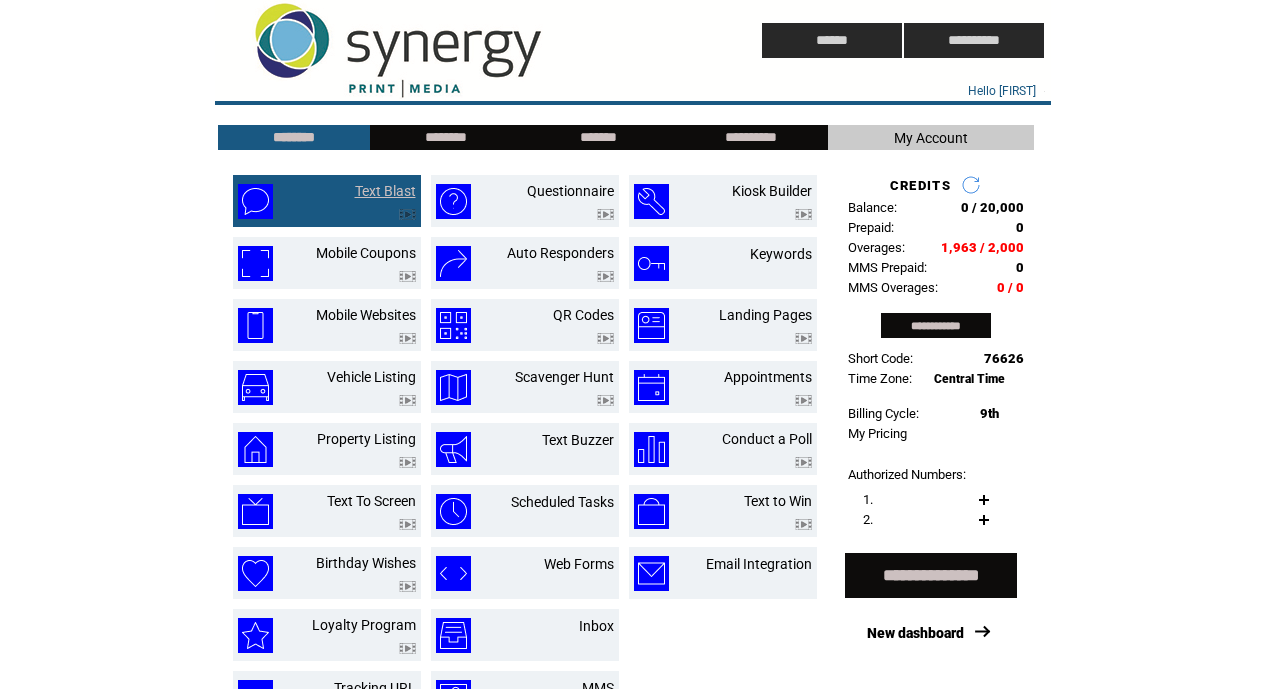 click on "Text Blast" at bounding box center (385, 191) 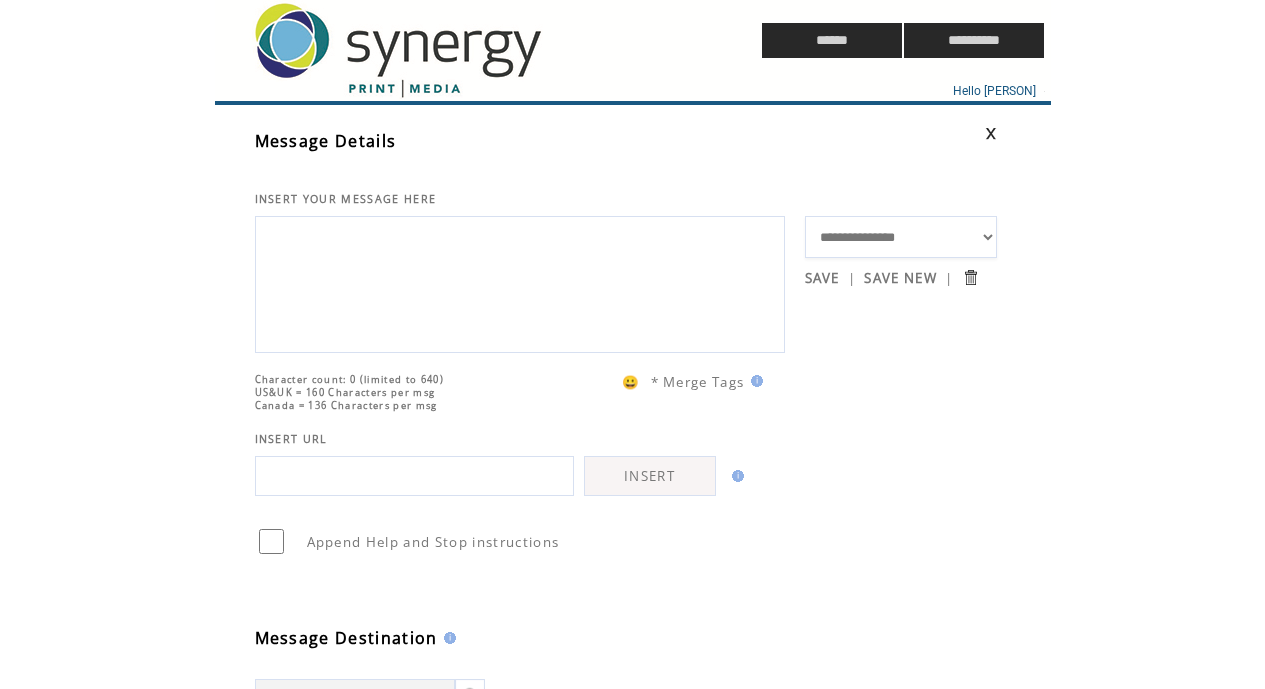 scroll, scrollTop: 0, scrollLeft: 0, axis: both 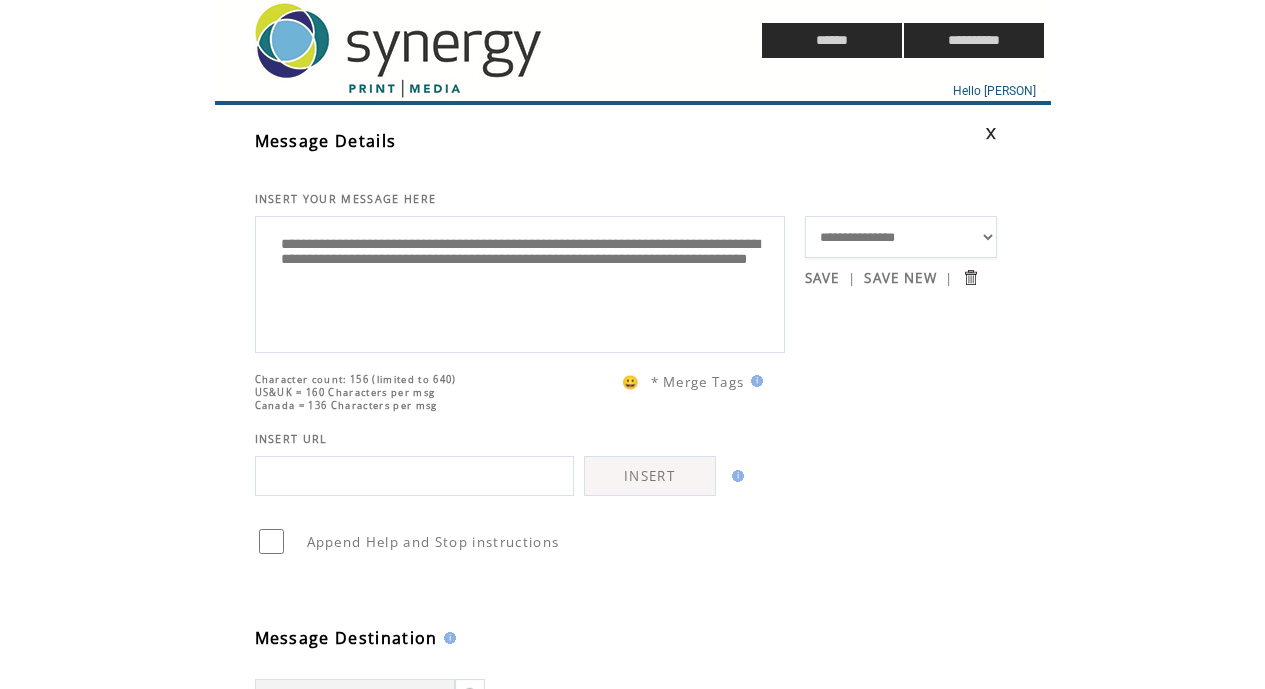 drag, startPoint x: 399, startPoint y: 251, endPoint x: 231, endPoint y: 248, distance: 168.02678 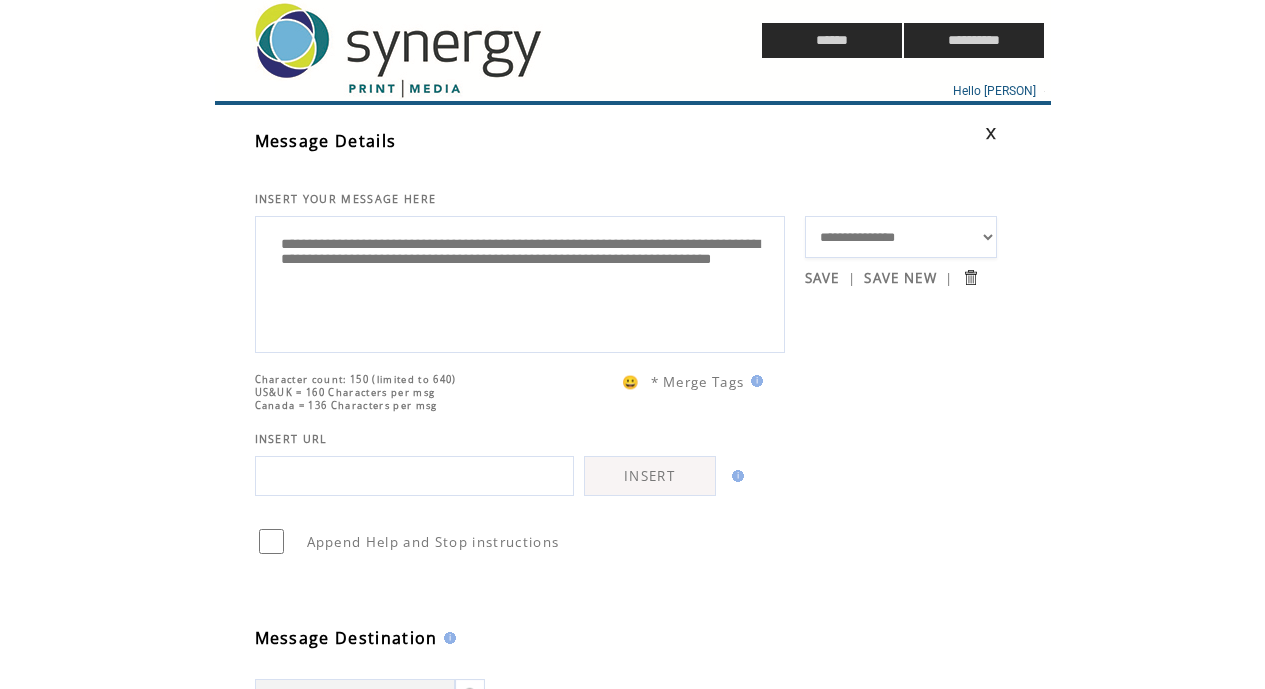 click on "**********" at bounding box center [520, 282] 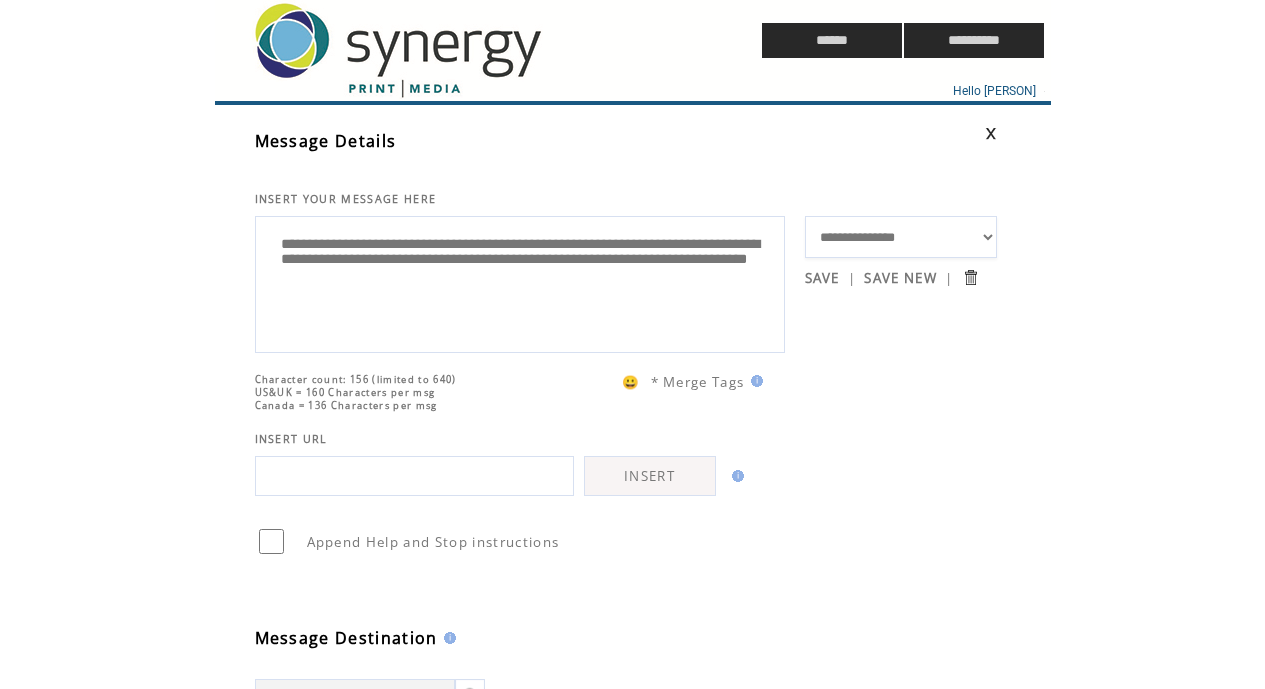 drag, startPoint x: 365, startPoint y: 285, endPoint x: 169, endPoint y: 302, distance: 196.73587 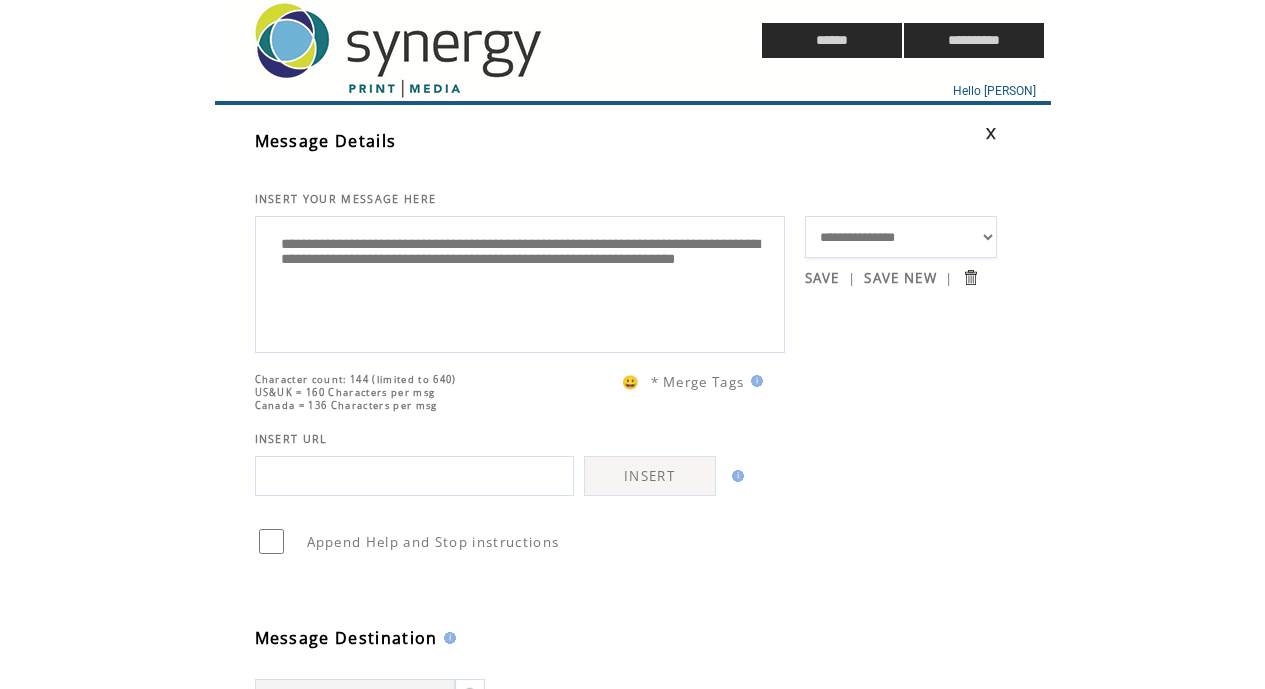 type on "**********" 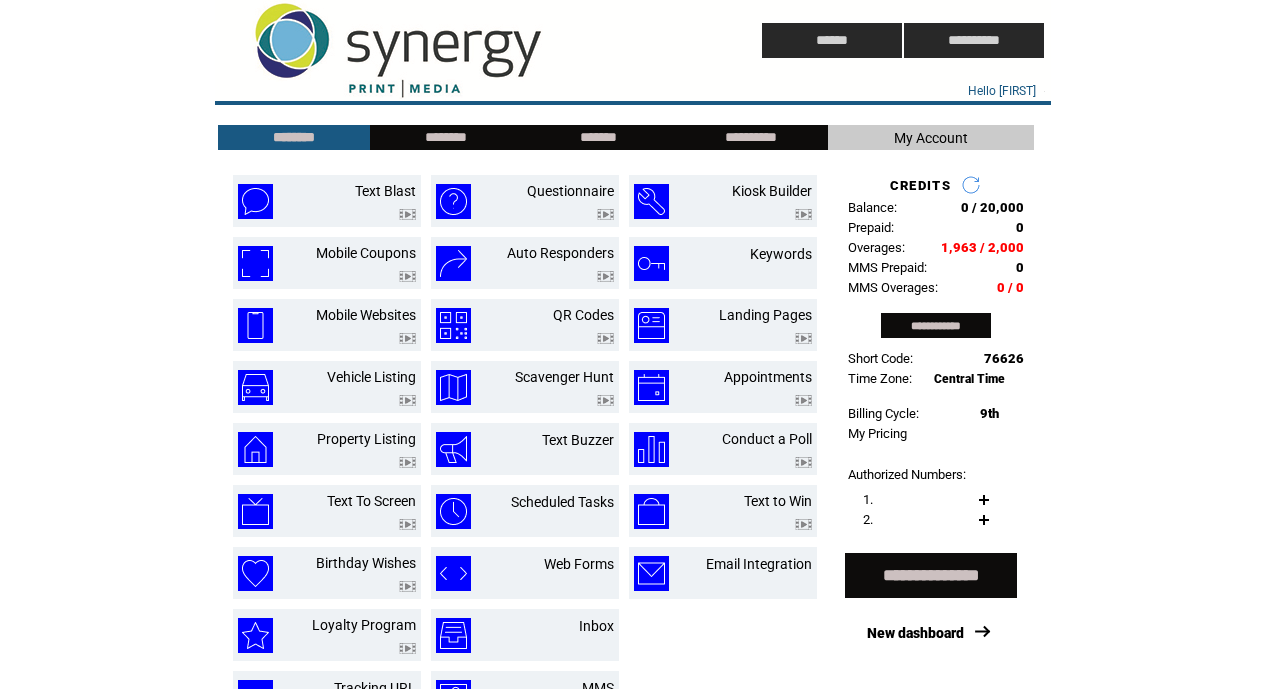 scroll, scrollTop: 0, scrollLeft: 0, axis: both 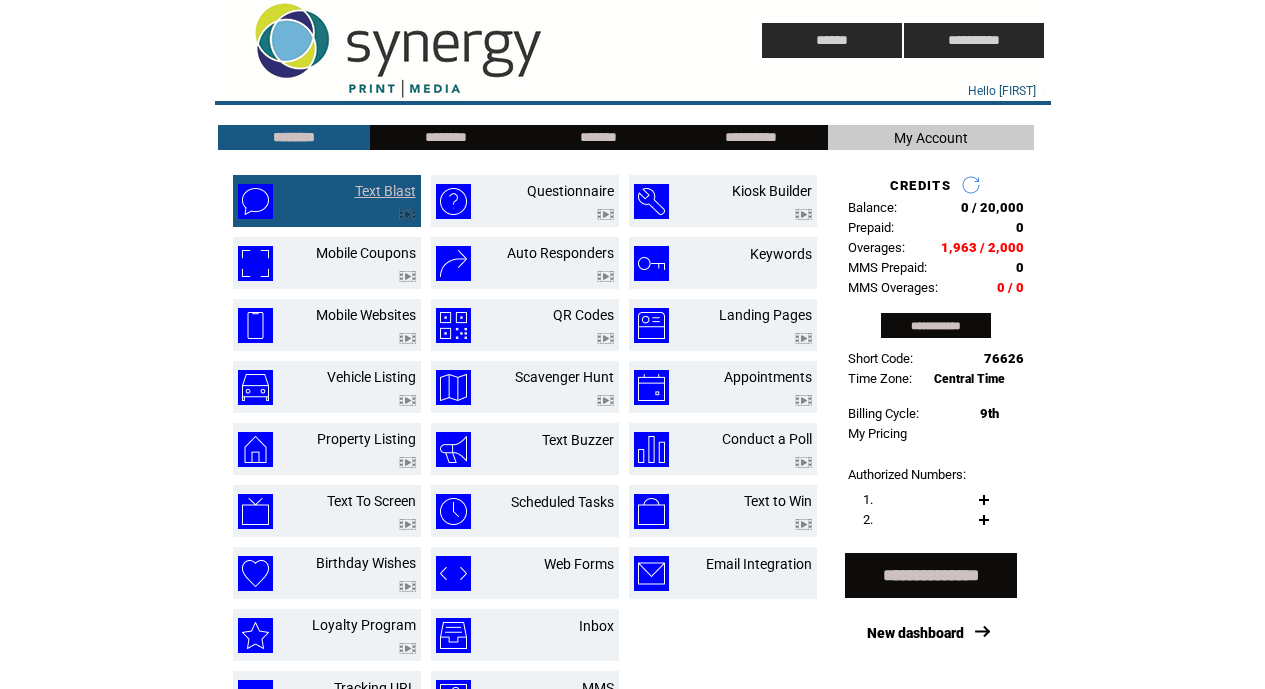 click on "Text Blast" at bounding box center [385, 191] 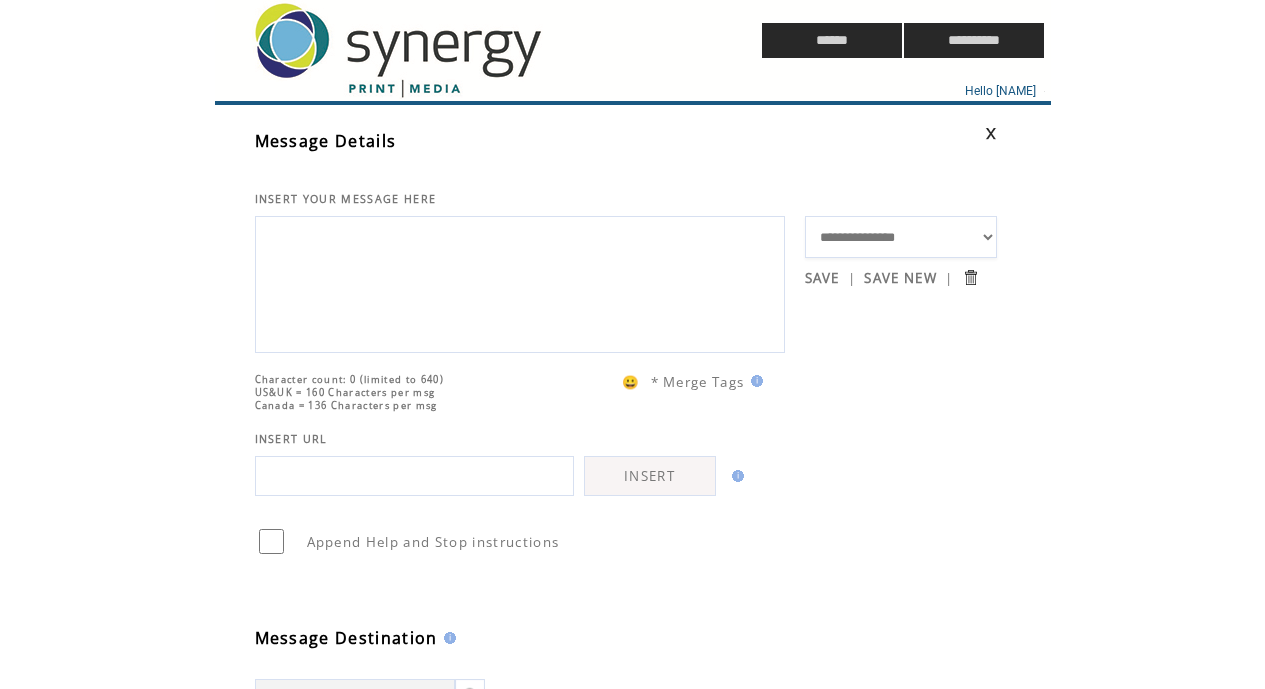 scroll, scrollTop: 0, scrollLeft: 0, axis: both 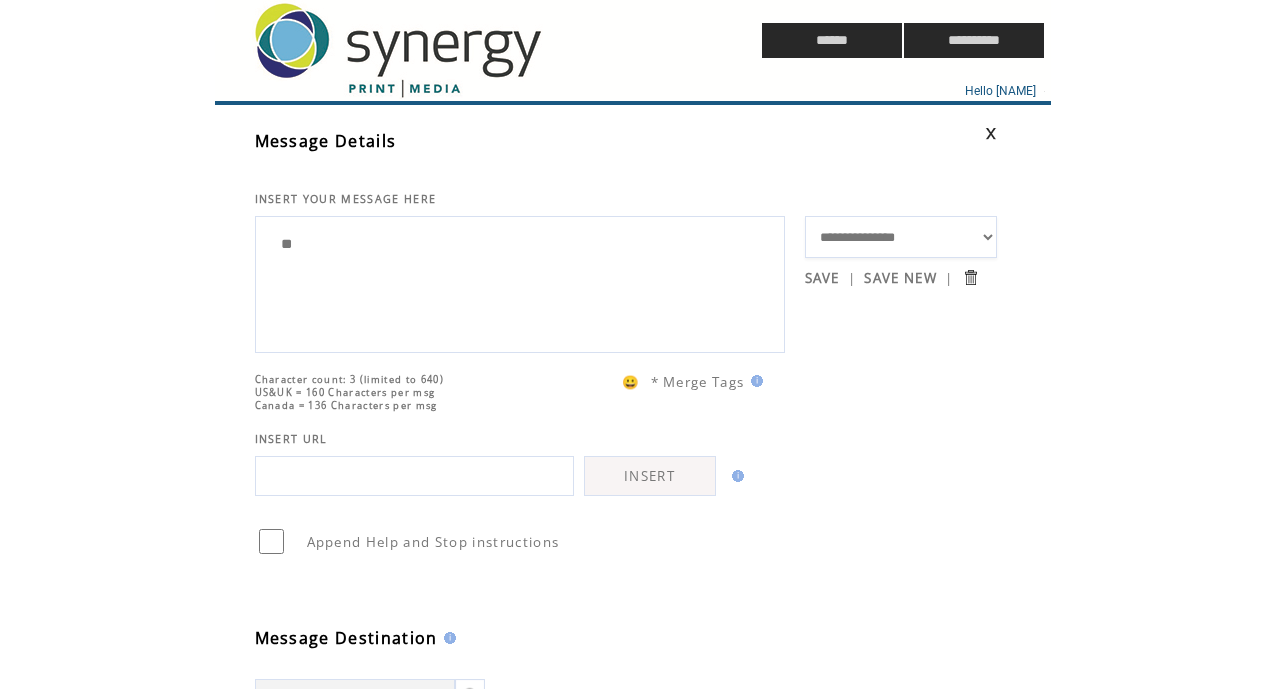type on "*" 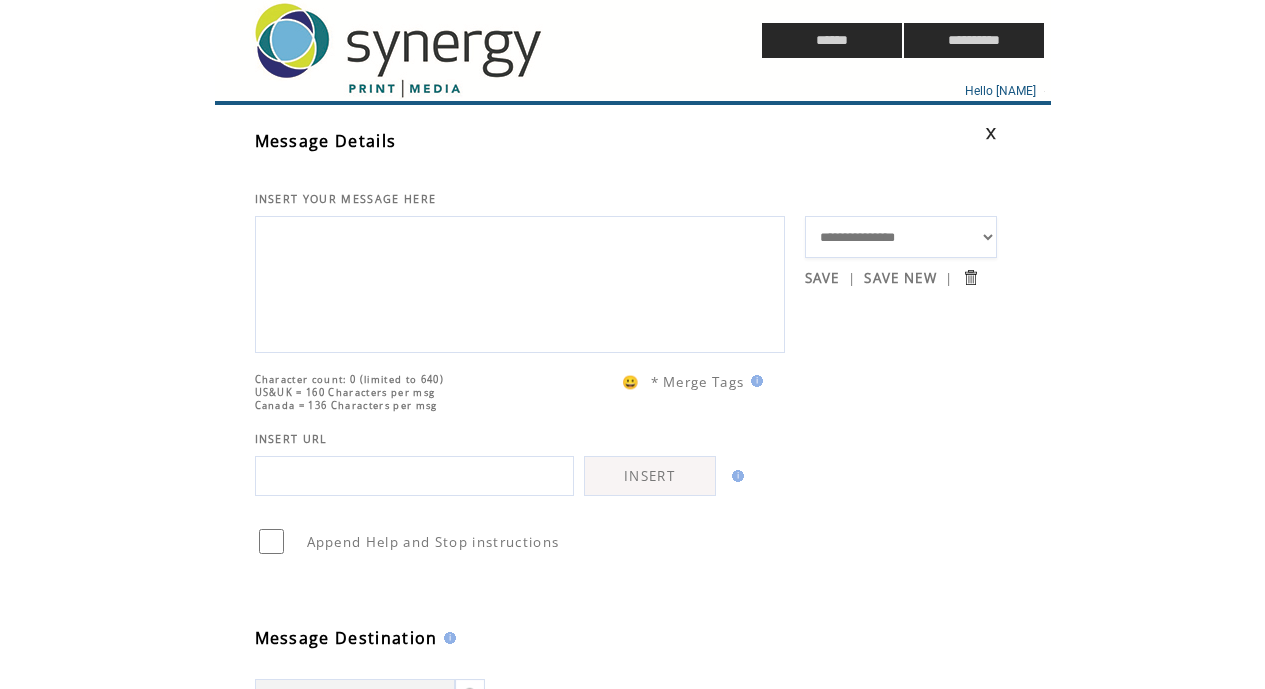 paste on "**********" 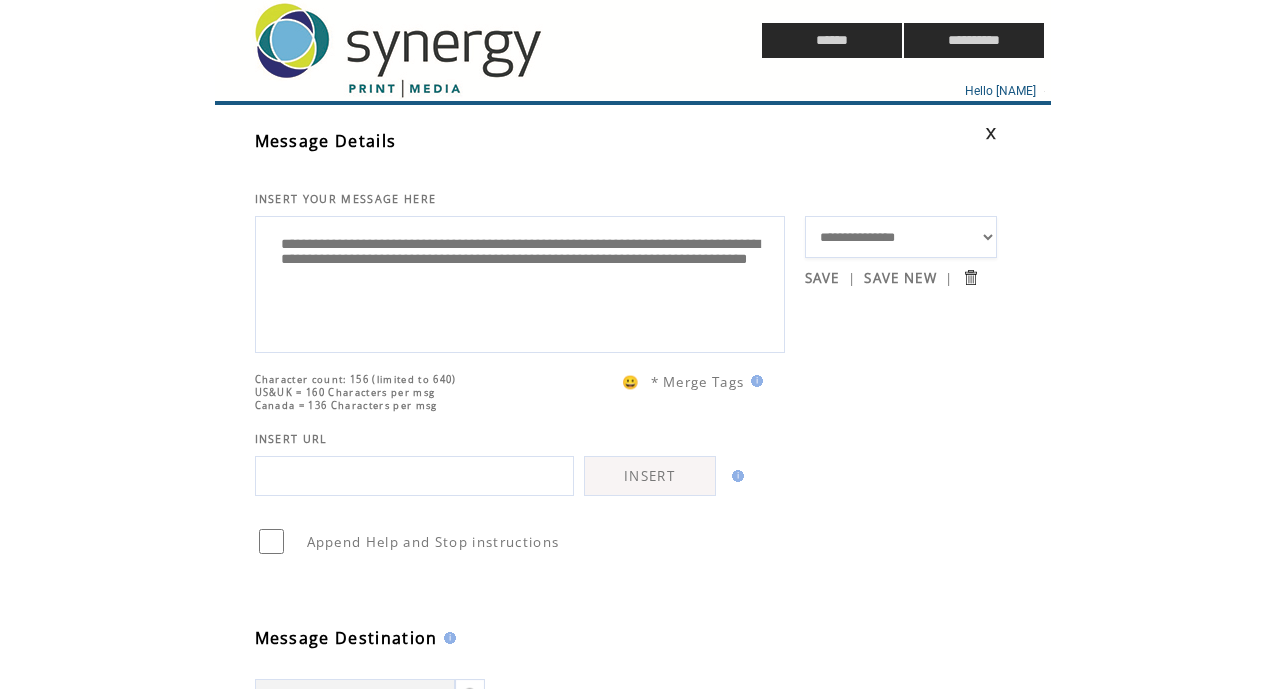 drag, startPoint x: 394, startPoint y: 246, endPoint x: 143, endPoint y: 203, distance: 254.65663 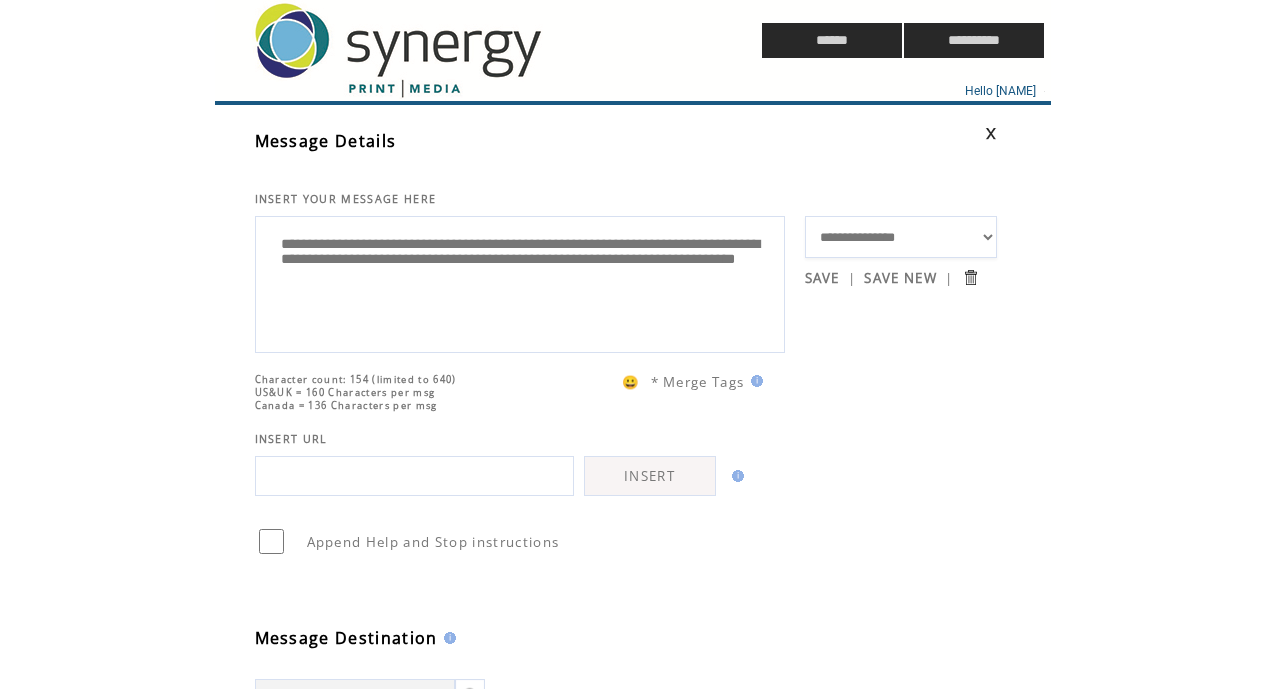 drag, startPoint x: 346, startPoint y: 292, endPoint x: 227, endPoint y: 293, distance: 119.0042 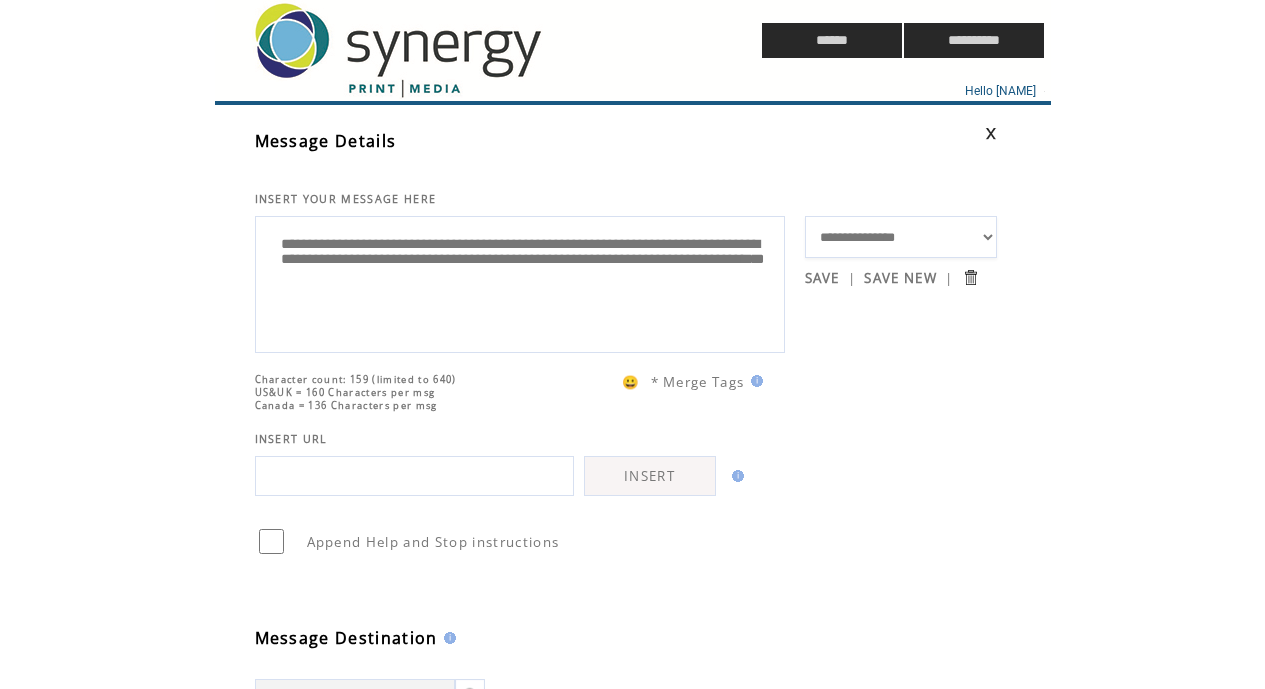 click on "**********" at bounding box center (520, 282) 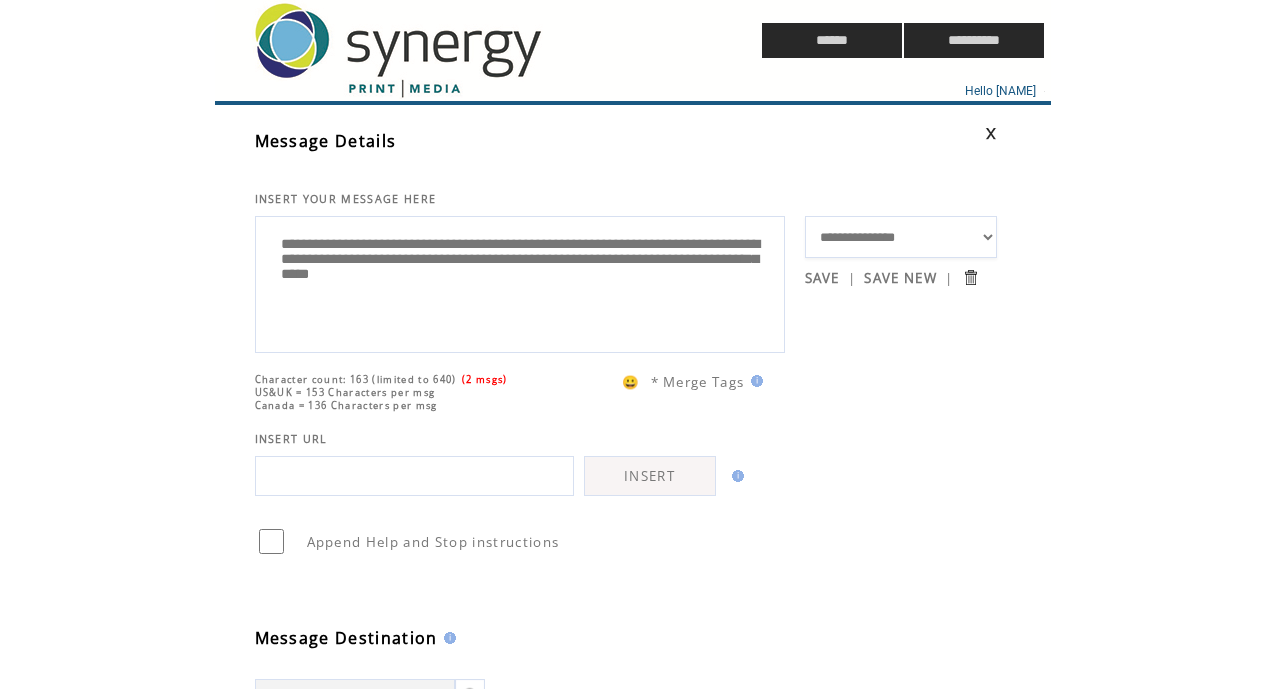 drag, startPoint x: 407, startPoint y: 248, endPoint x: 435, endPoint y: 248, distance: 28 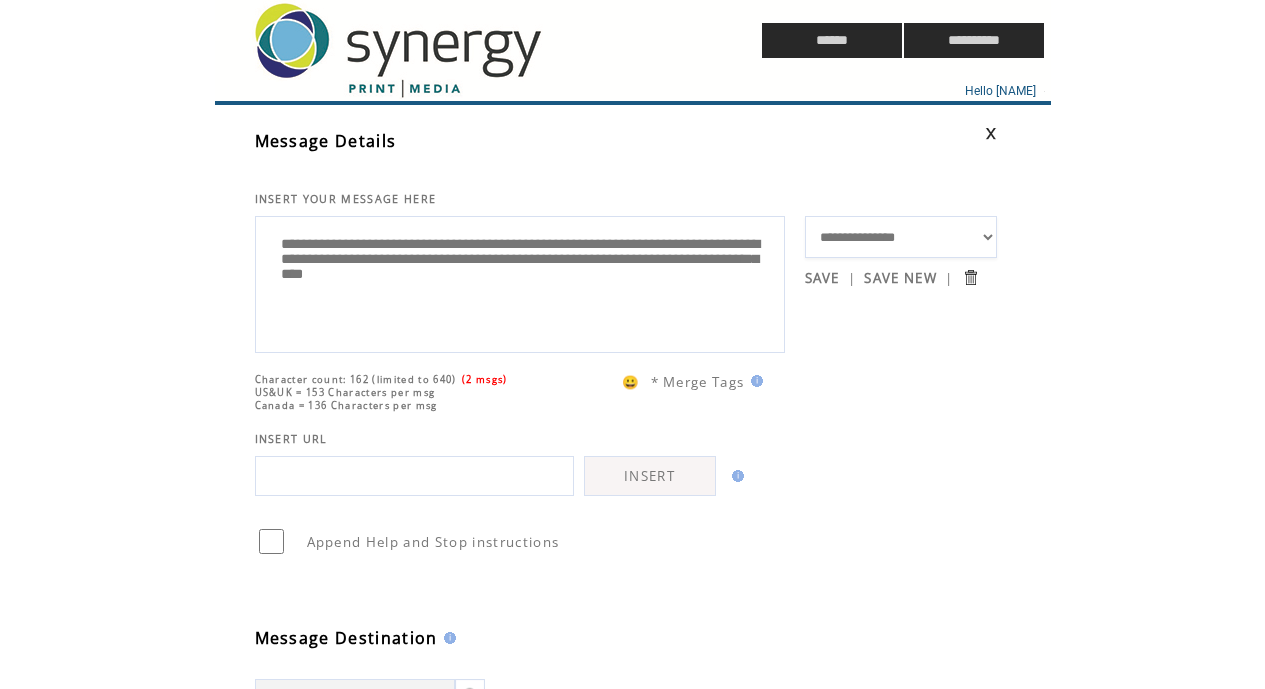 click on "**********" at bounding box center [520, 282] 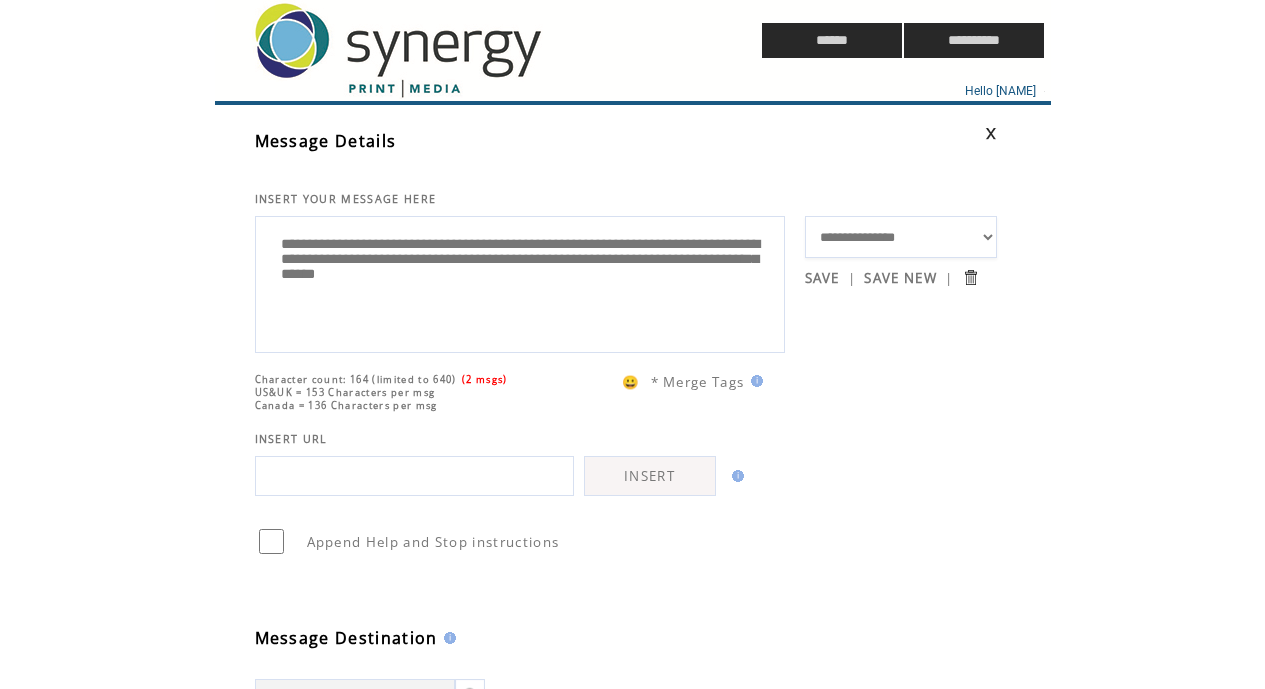 drag, startPoint x: 411, startPoint y: 291, endPoint x: 432, endPoint y: 289, distance: 21.095022 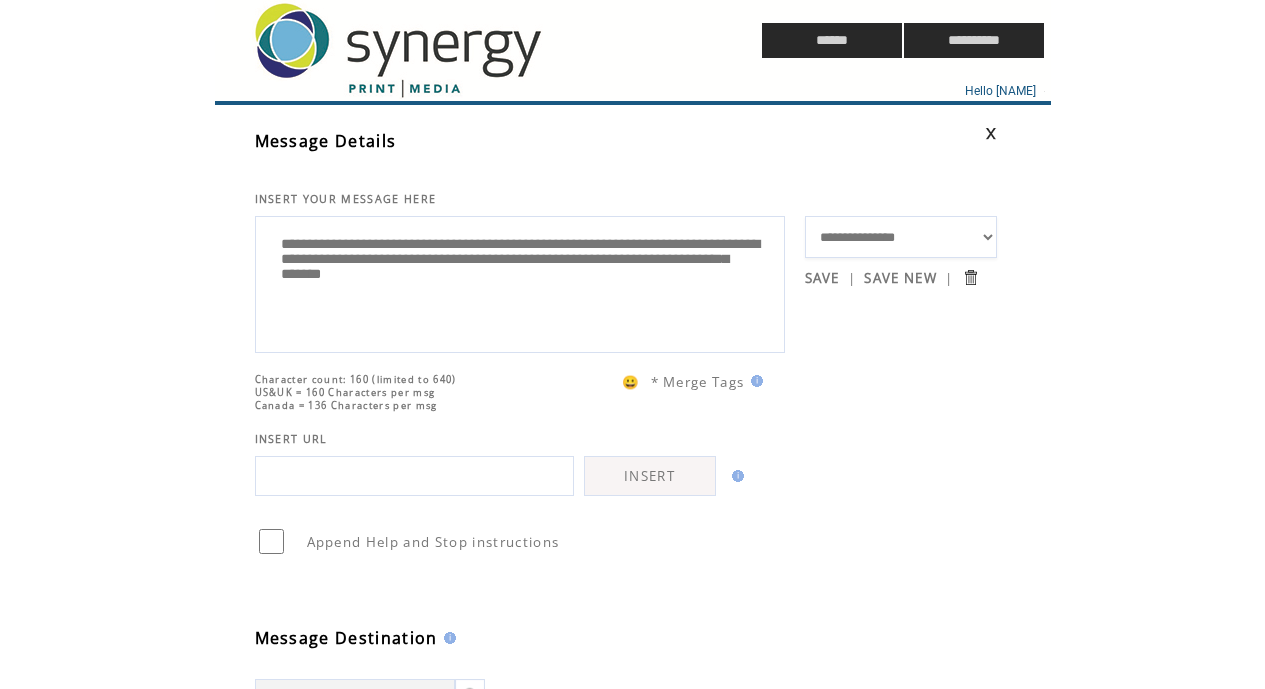 click on "**********" at bounding box center (520, 282) 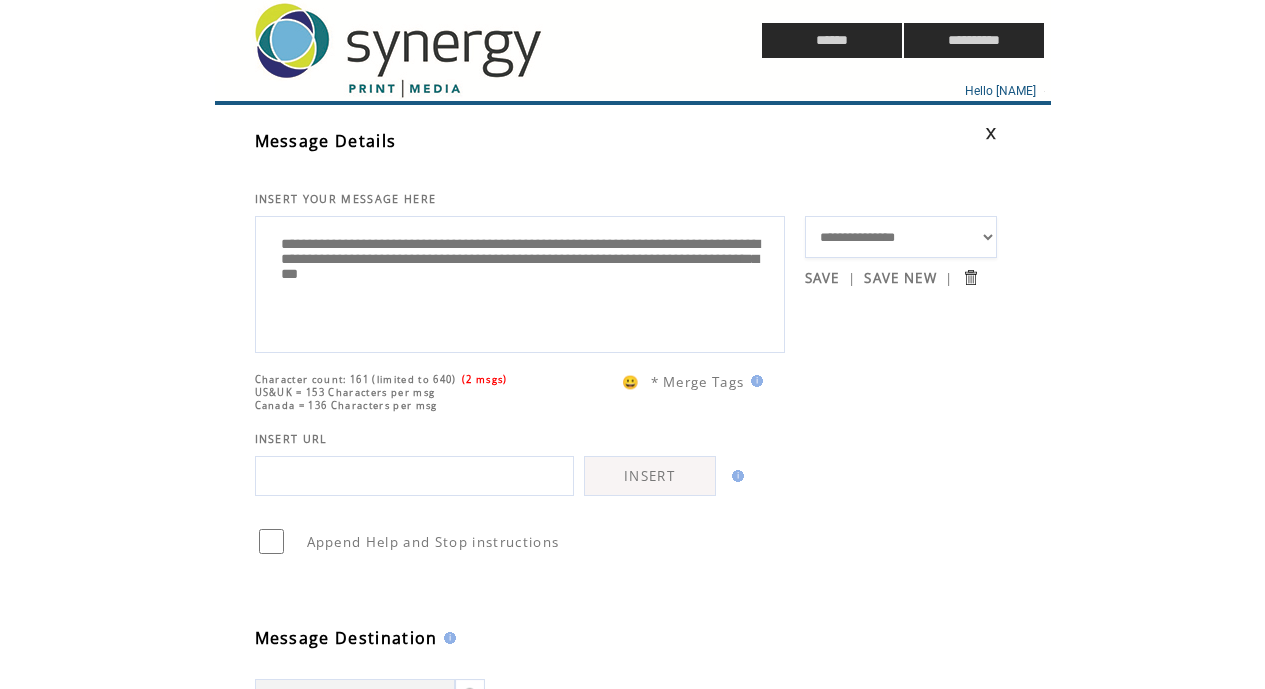 click on "**********" at bounding box center (520, 282) 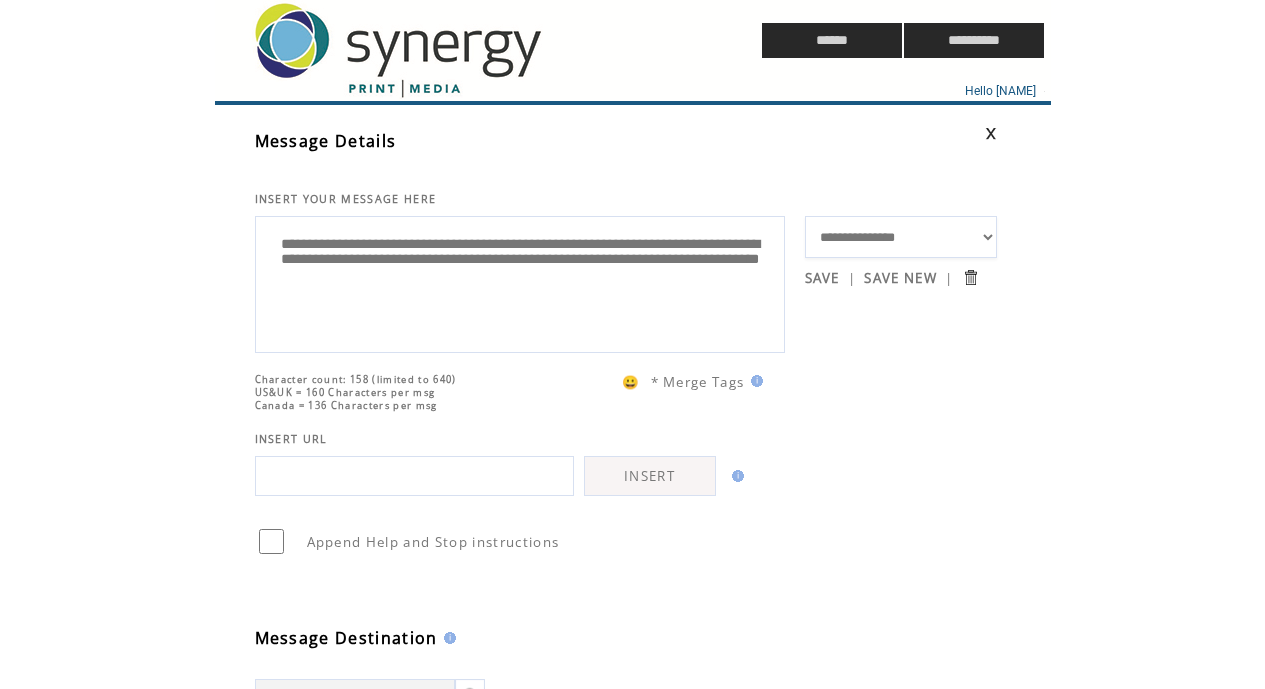 click on "**********" at bounding box center [520, 282] 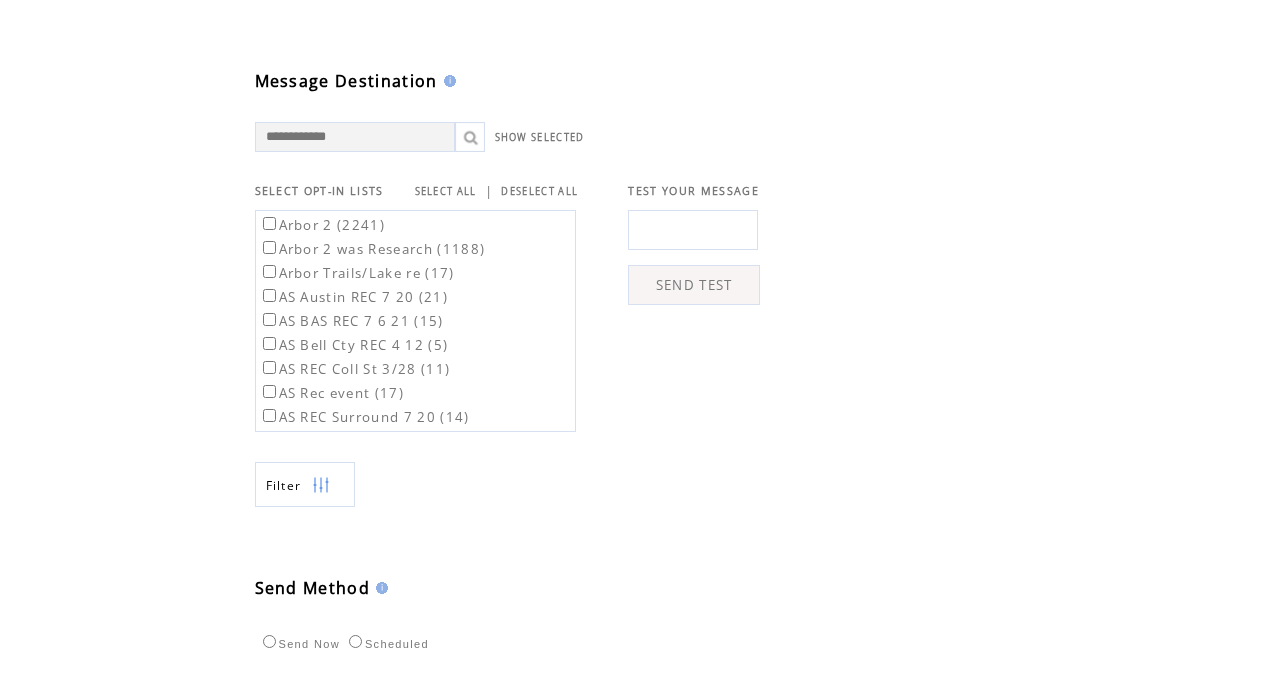 scroll, scrollTop: 598, scrollLeft: 0, axis: vertical 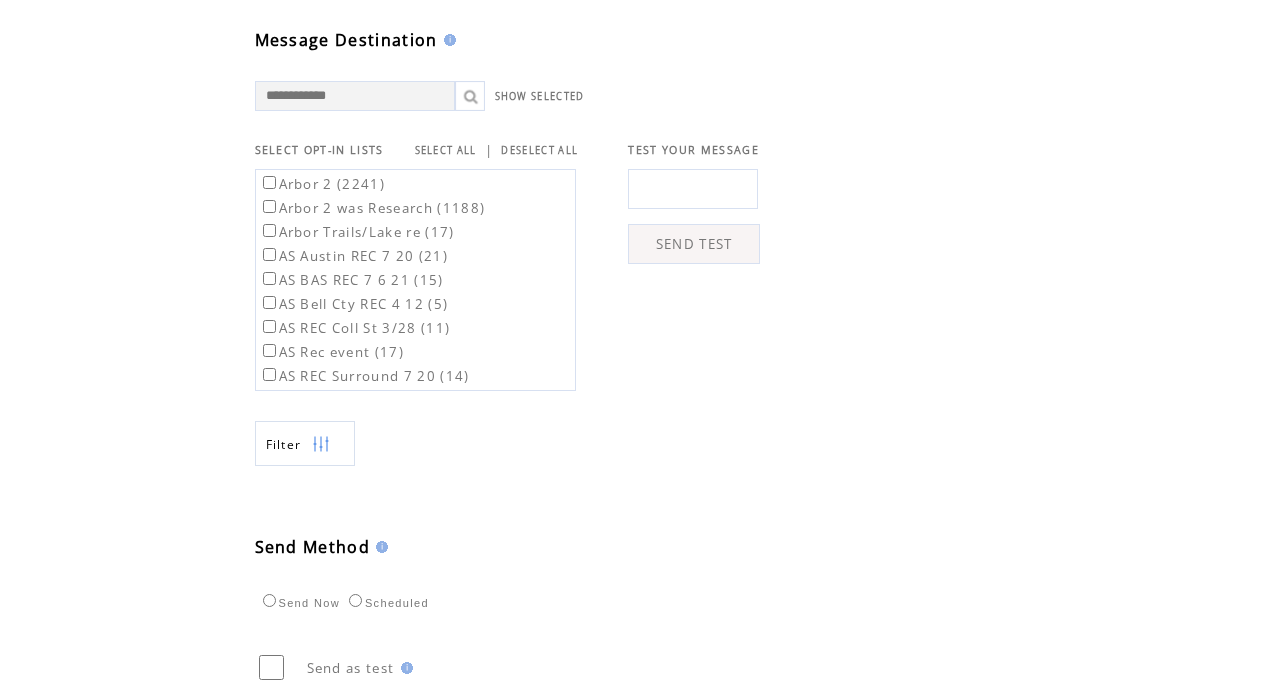 click on "Arbor 2 (2241)" at bounding box center (372, 183) 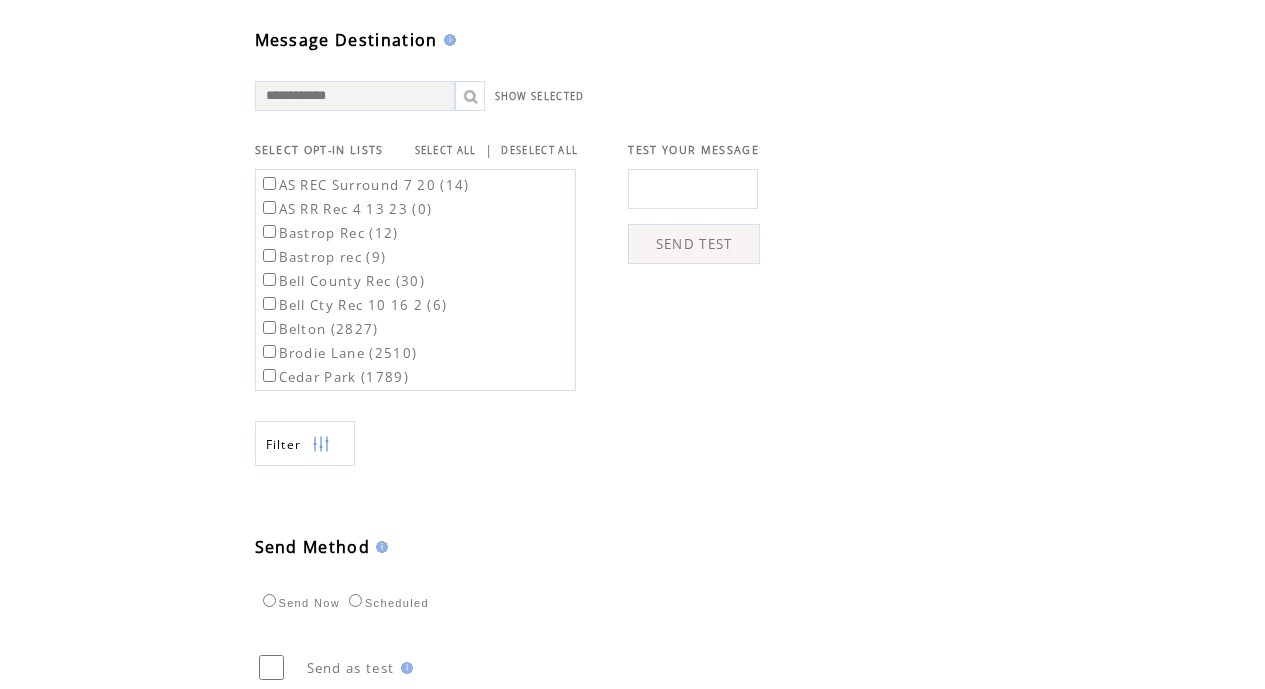 scroll, scrollTop: 227, scrollLeft: 0, axis: vertical 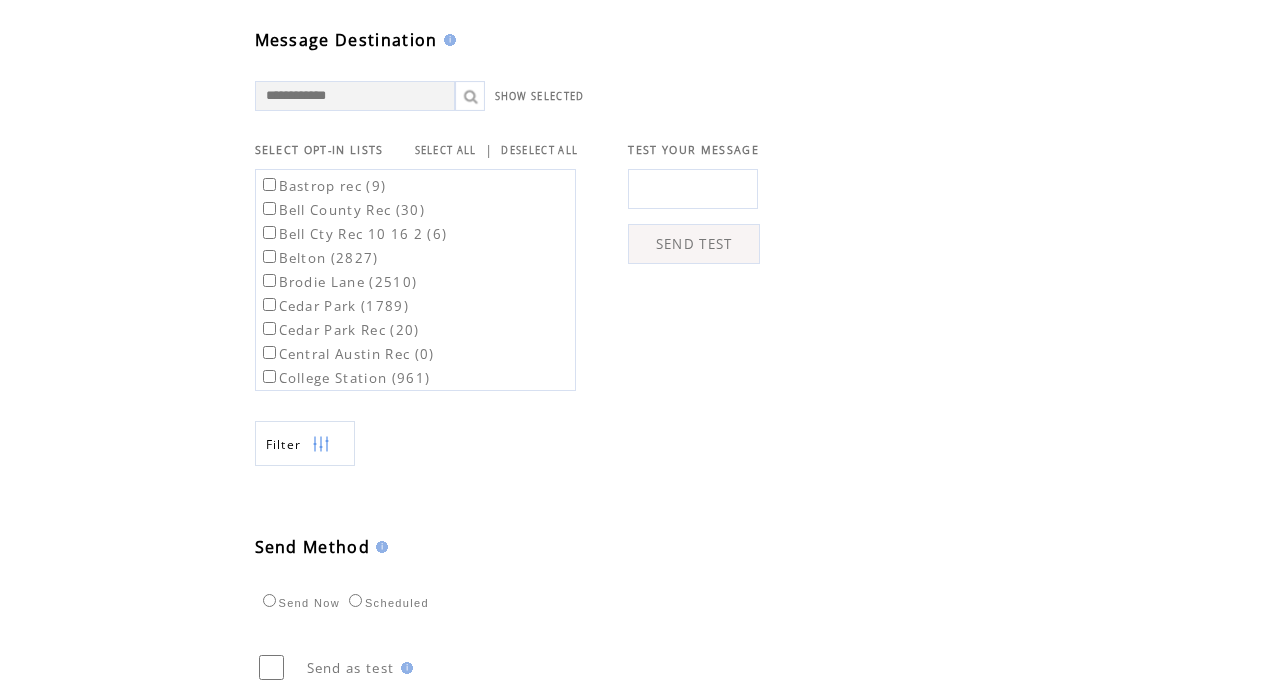 click on "Belton (2827)" at bounding box center (319, 258) 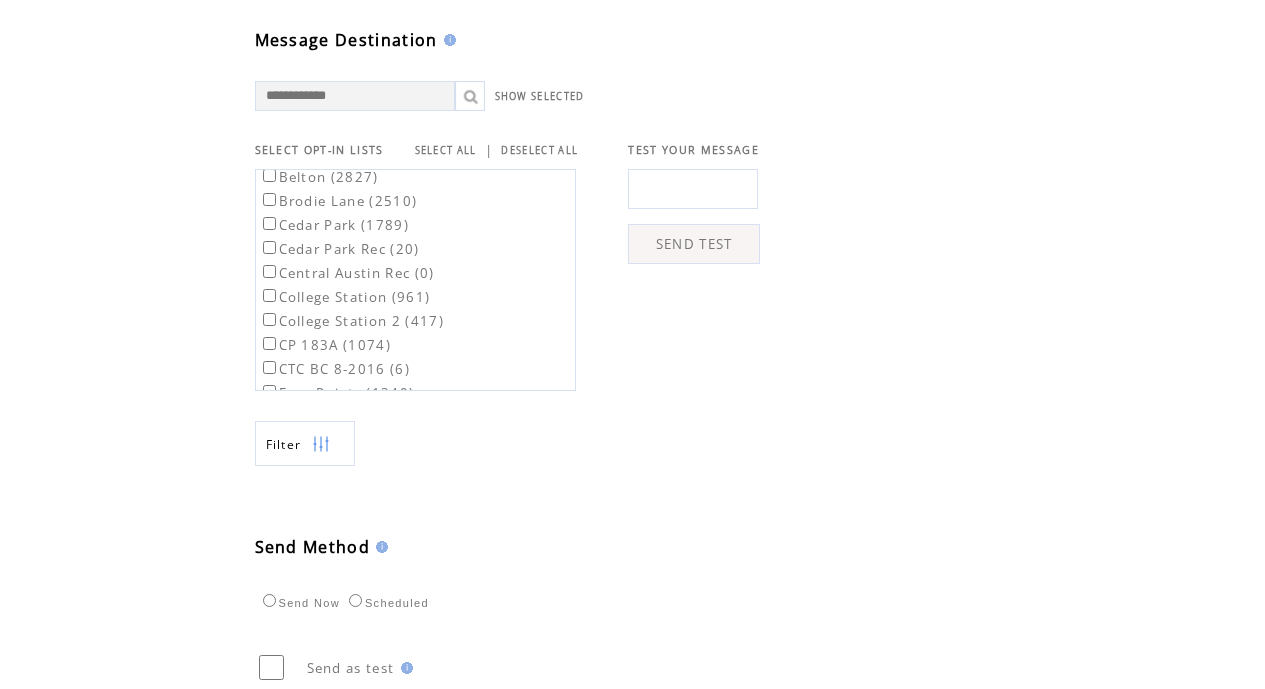 scroll, scrollTop: 345, scrollLeft: 0, axis: vertical 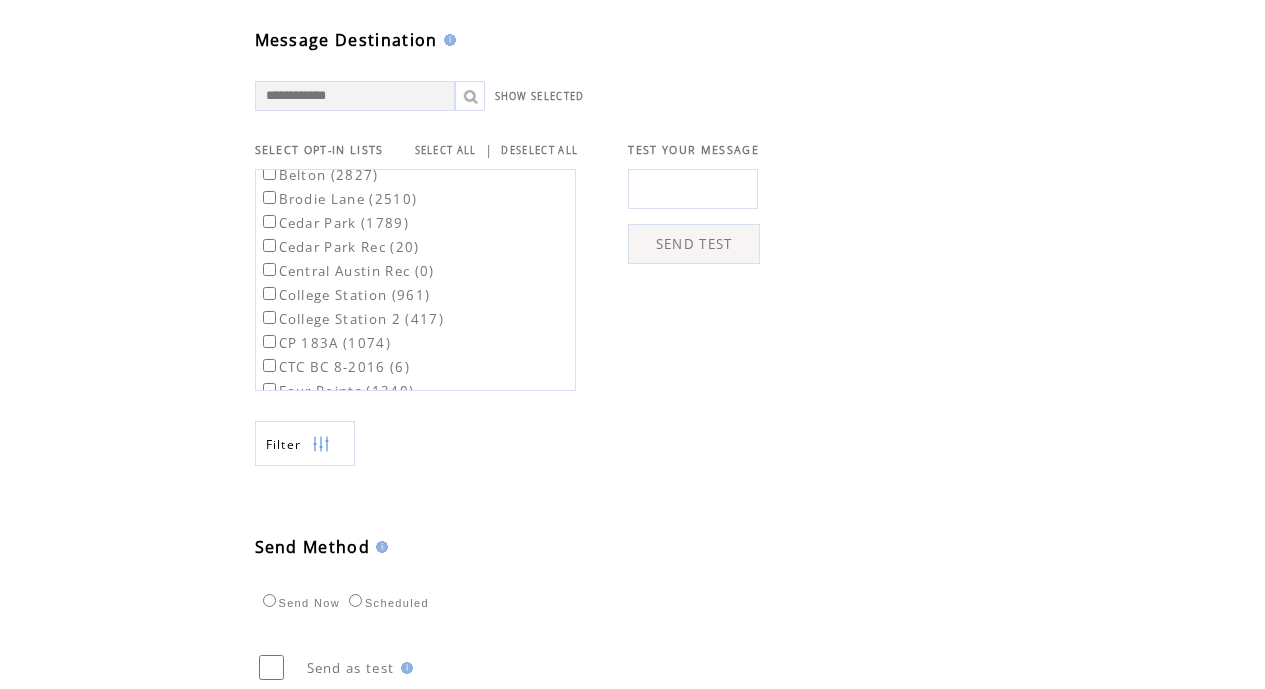 click on "College Station (961)" at bounding box center (345, 295) 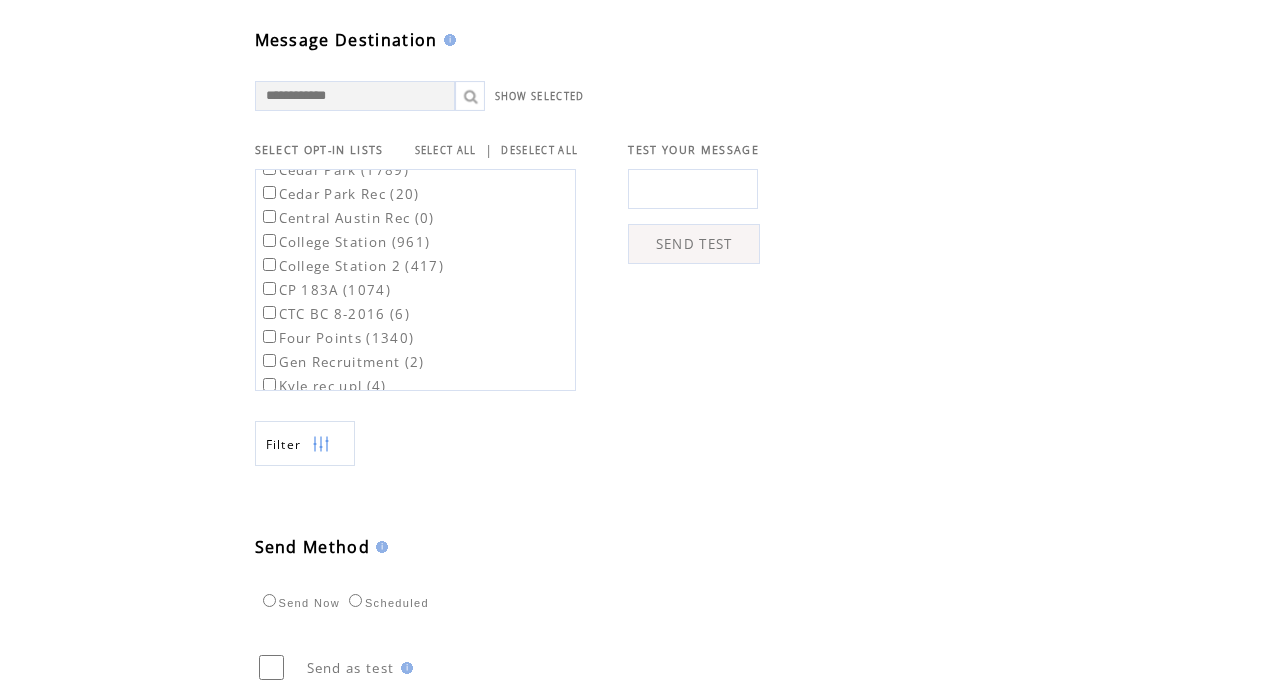 scroll, scrollTop: 416, scrollLeft: 0, axis: vertical 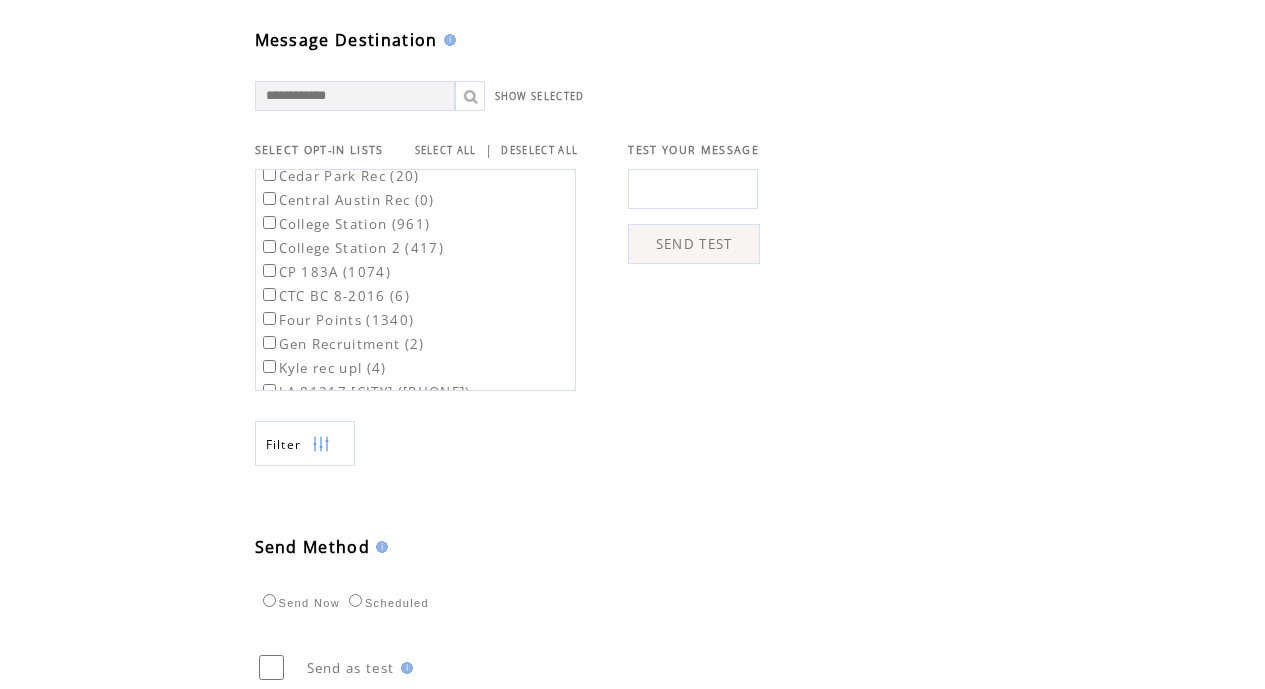 click on "CP 183A (1074)" at bounding box center [325, 272] 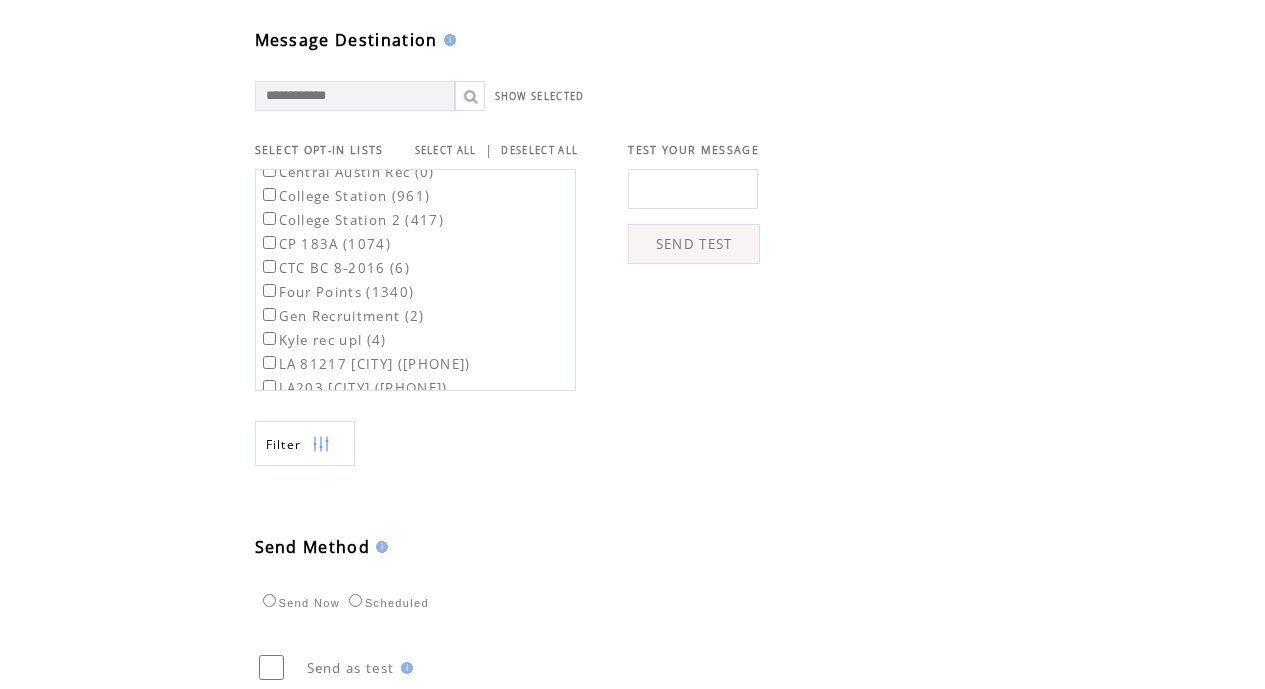 click on "Four Points (1340)" at bounding box center (337, 292) 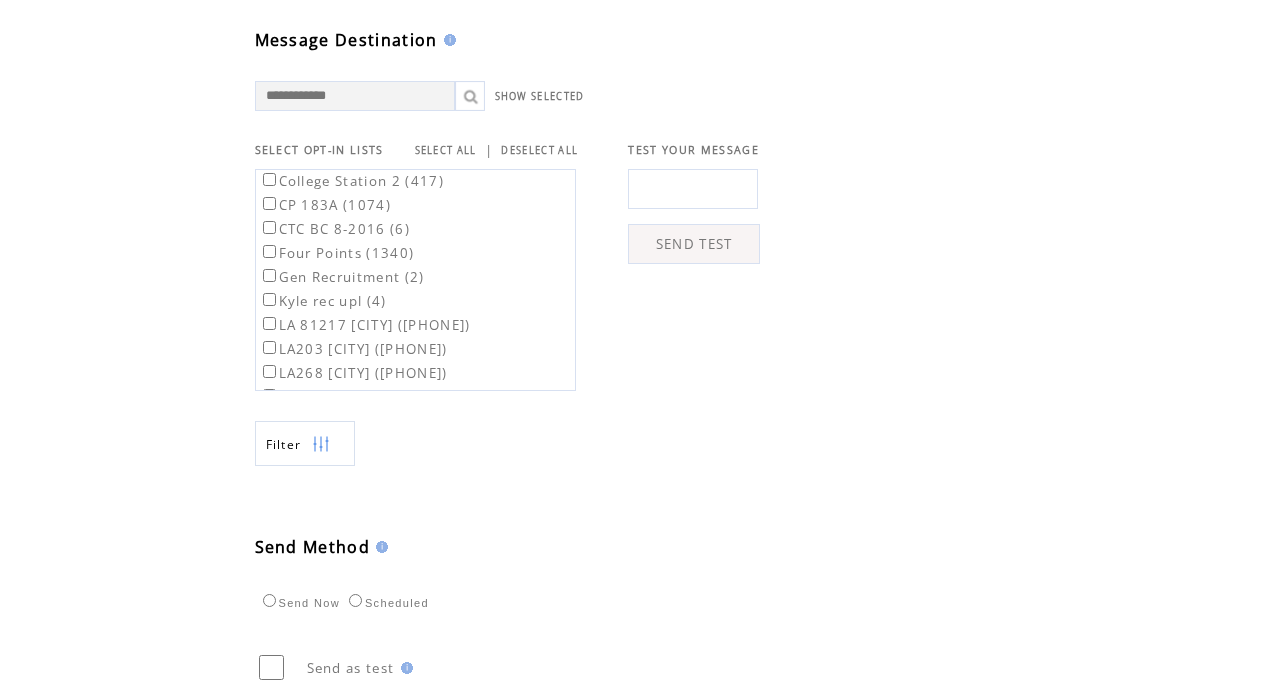 scroll, scrollTop: 485, scrollLeft: 0, axis: vertical 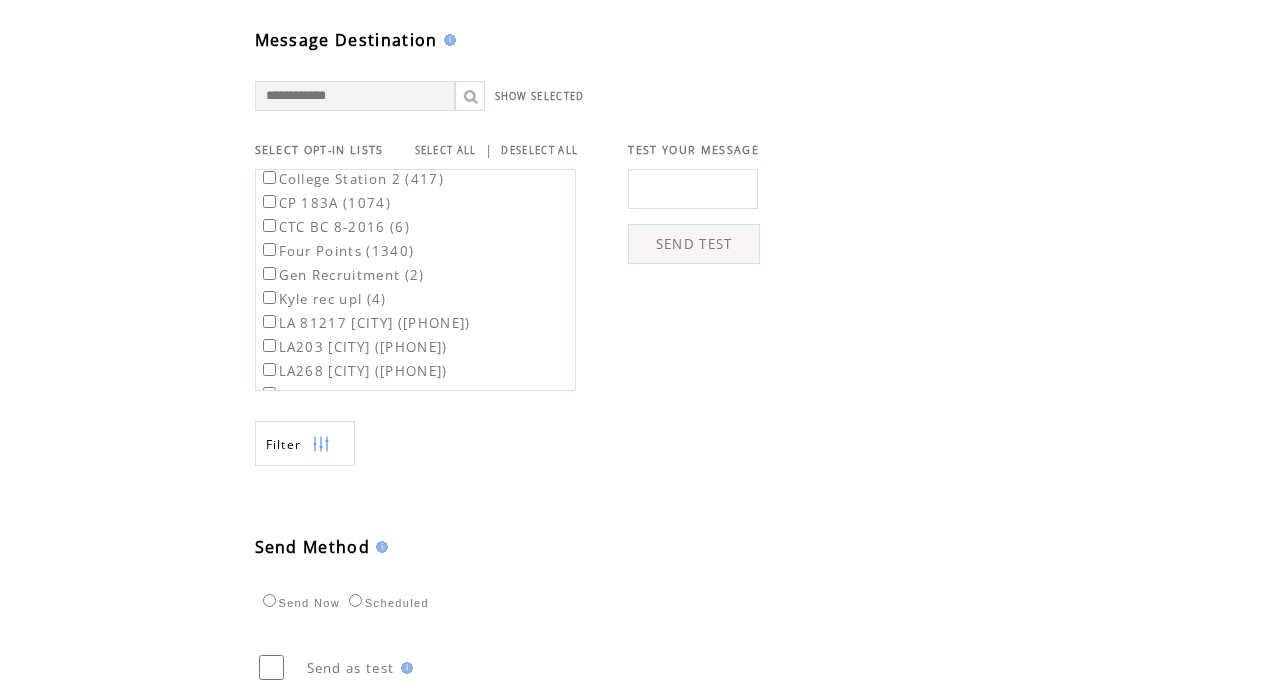 click on "LA 81217 [CITY] ([NUMBER])" at bounding box center [365, 323] 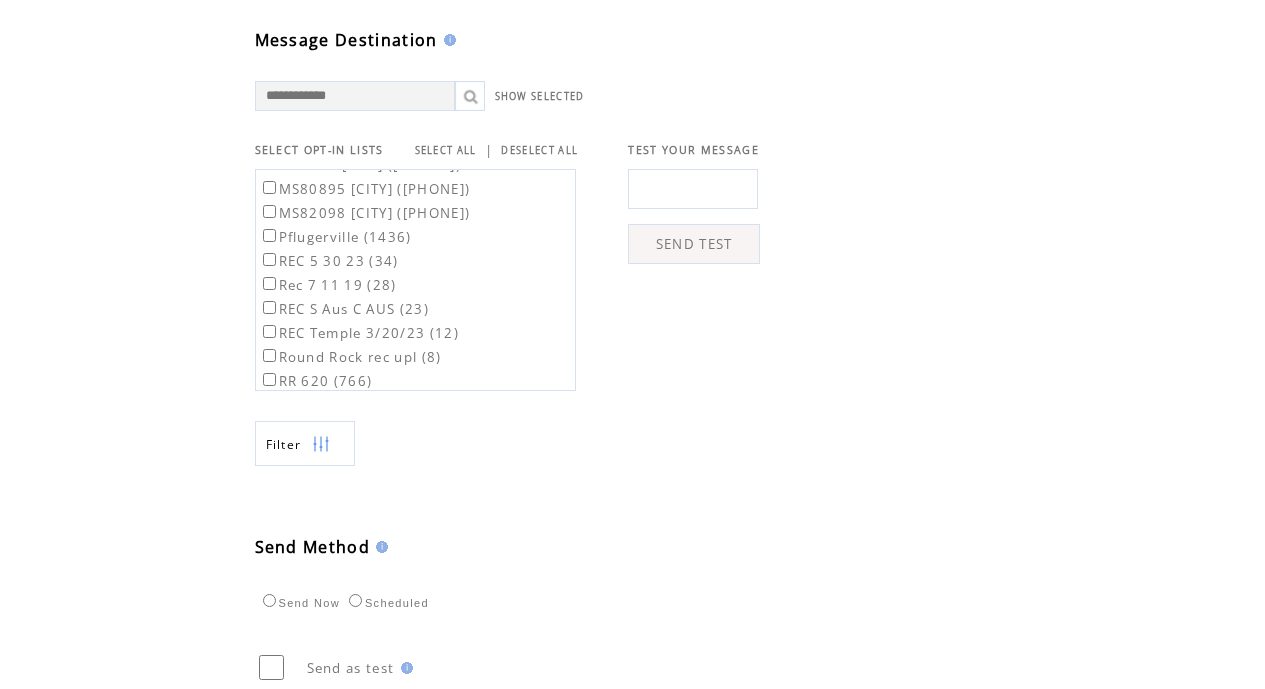 scroll, scrollTop: 1125, scrollLeft: 0, axis: vertical 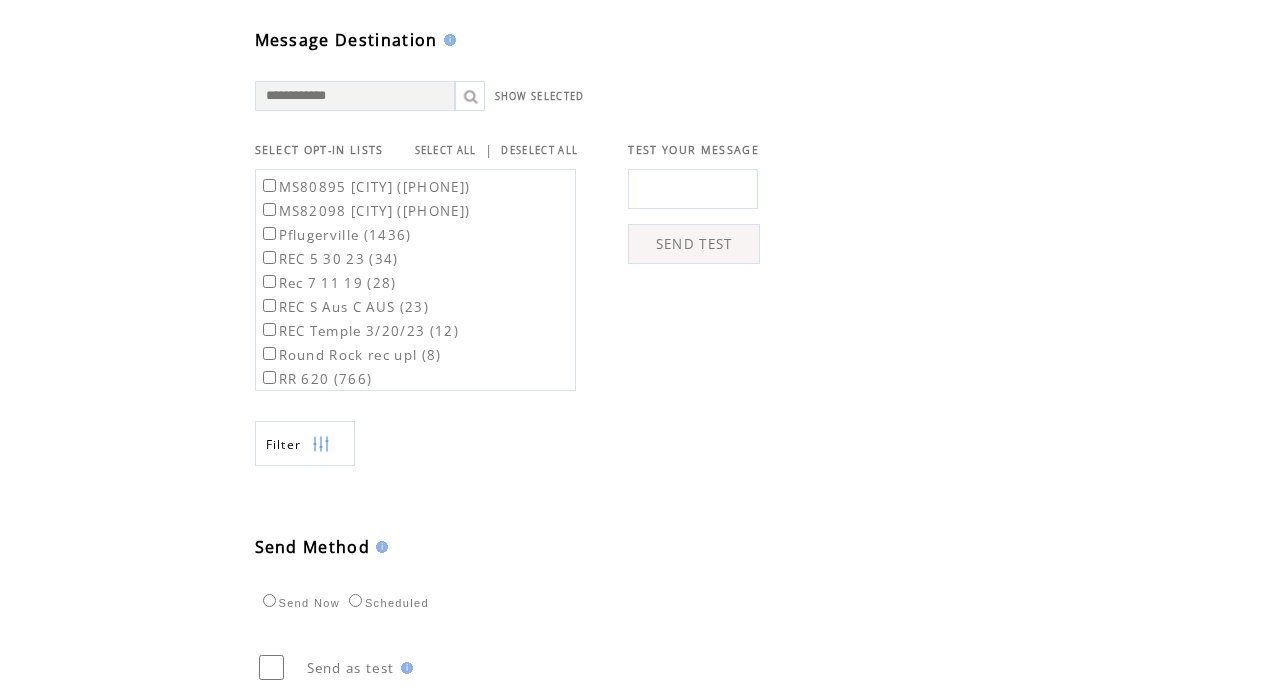click on "Pflugerville (1436)" at bounding box center [335, 235] 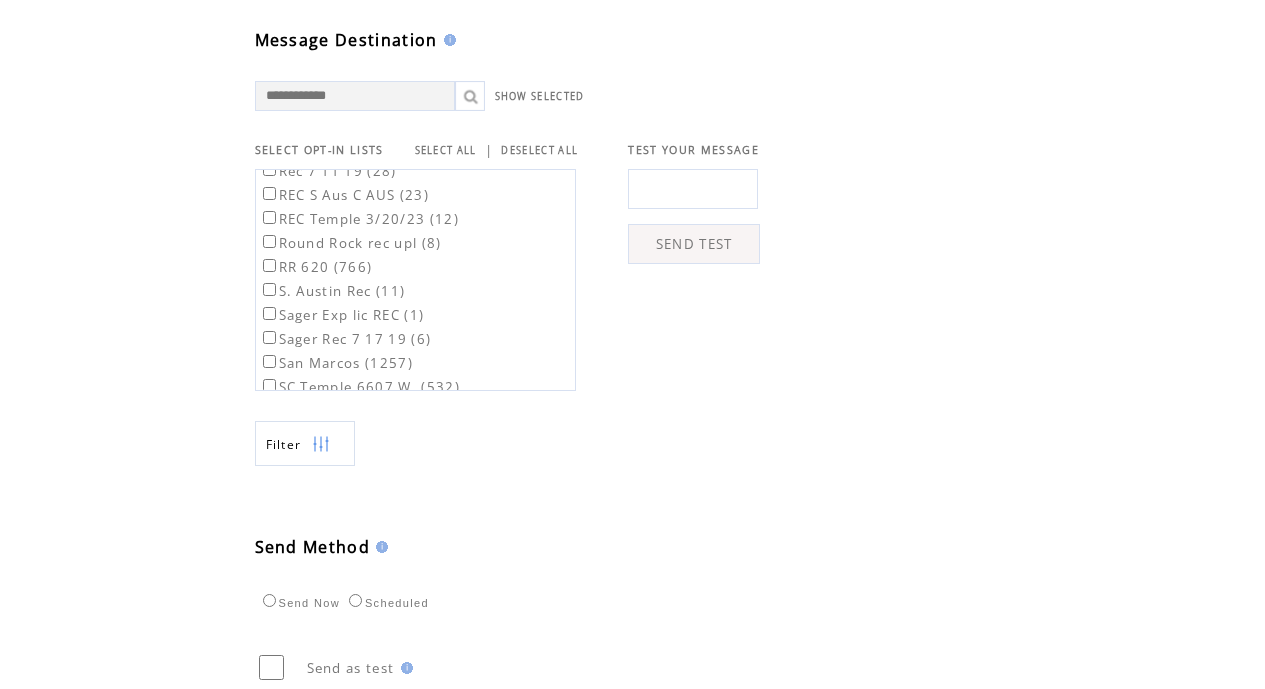 scroll, scrollTop: 1238, scrollLeft: 0, axis: vertical 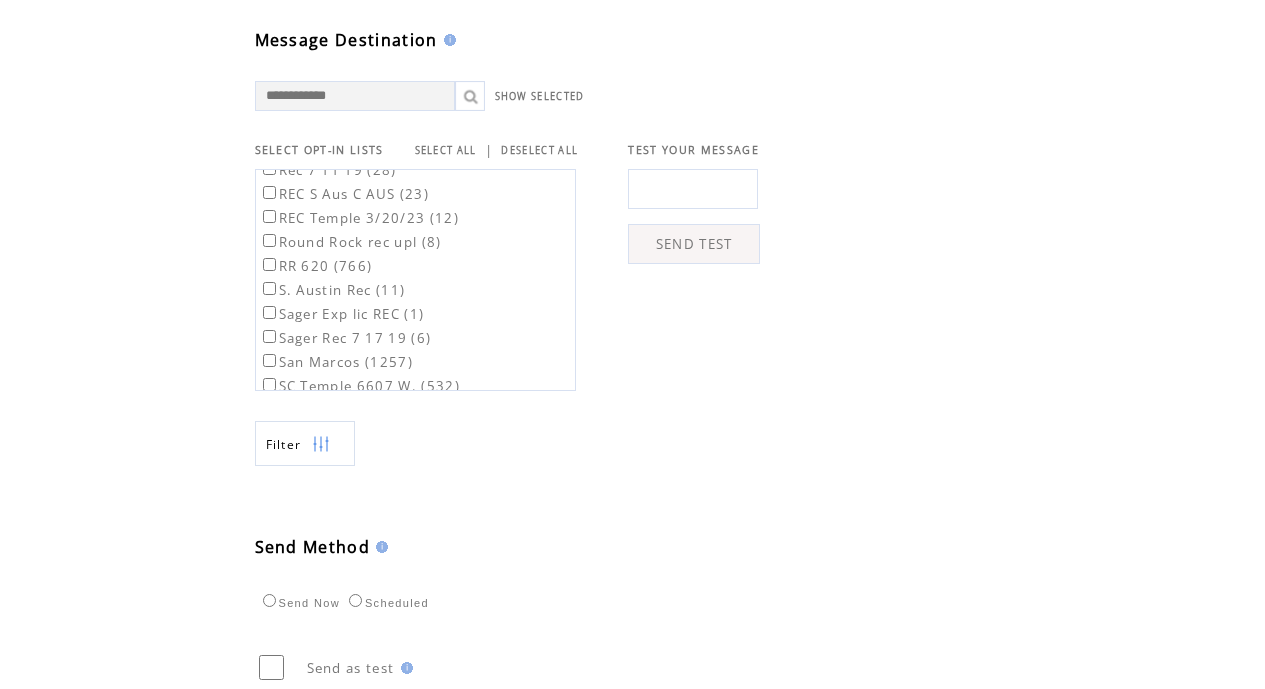 click on "RR 620 (766)" at bounding box center [316, 266] 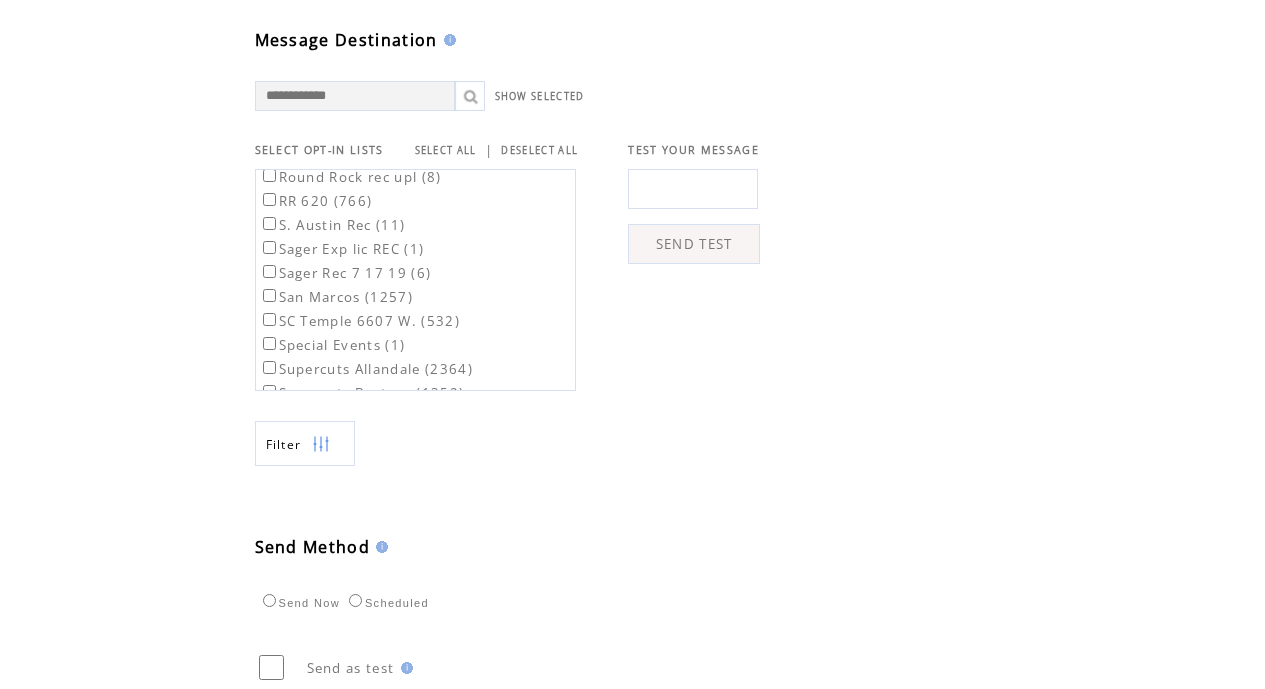 scroll, scrollTop: 1303, scrollLeft: 0, axis: vertical 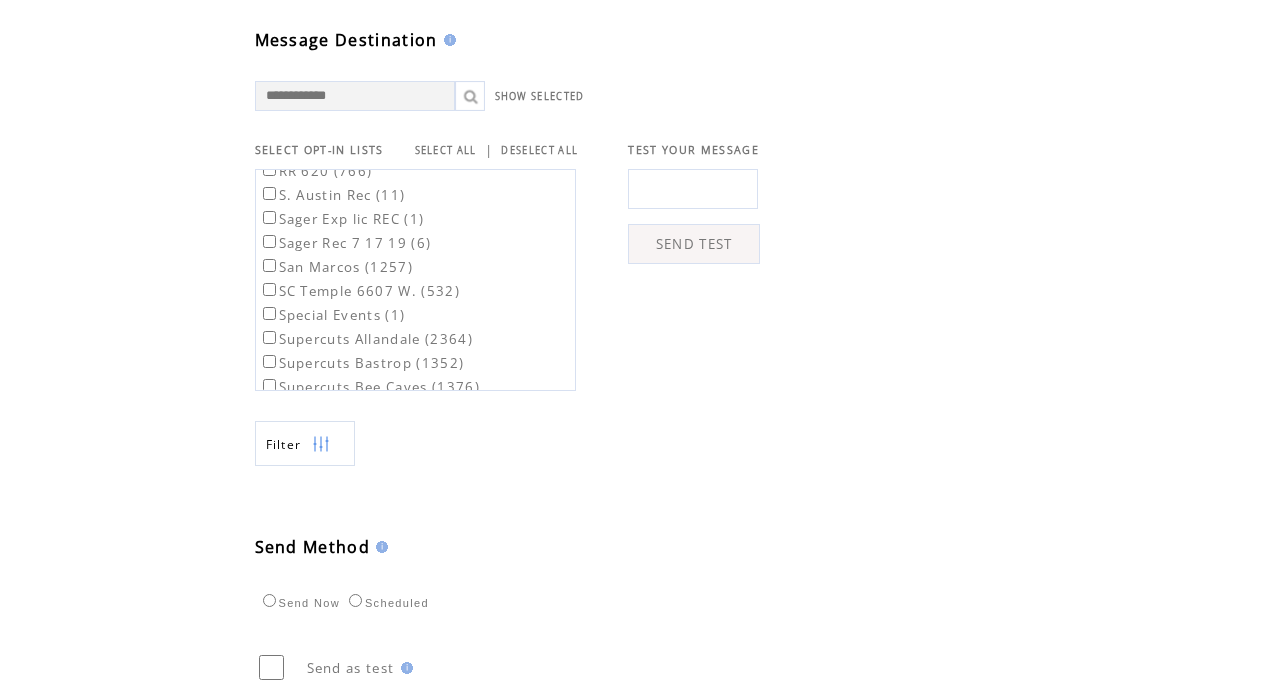 click on "SC Temple 6607 W. (532)" at bounding box center [360, 291] 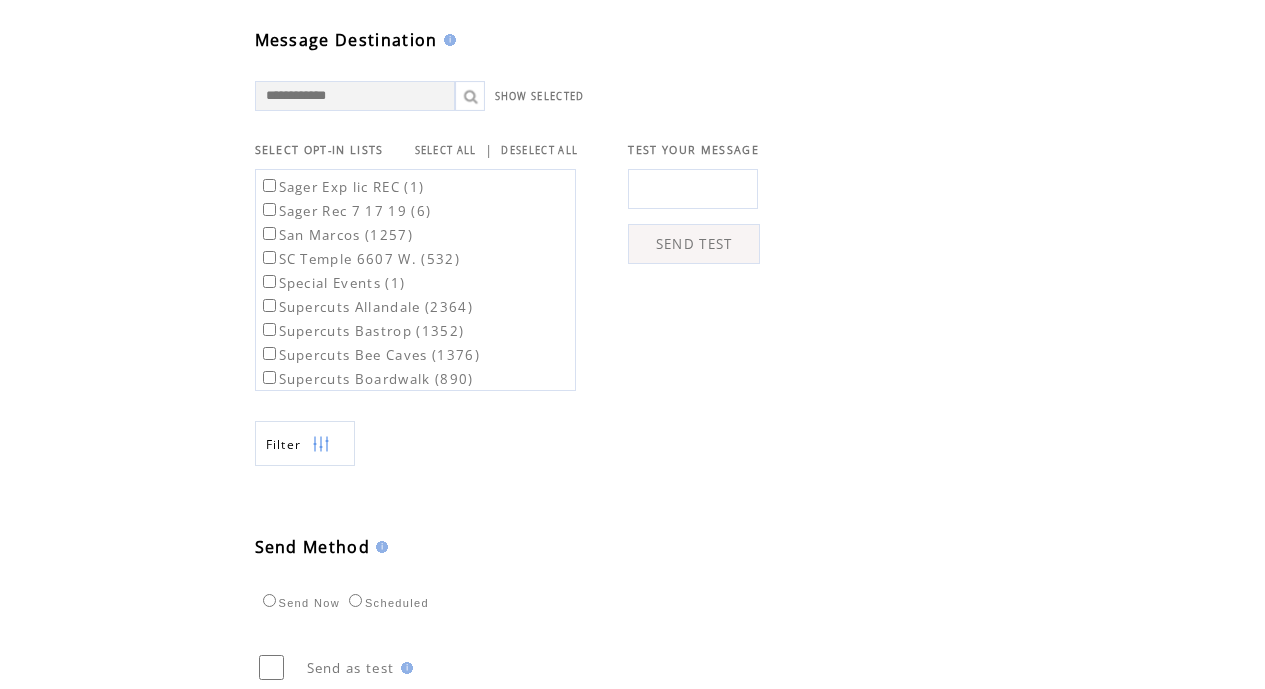 scroll, scrollTop: 1367, scrollLeft: 0, axis: vertical 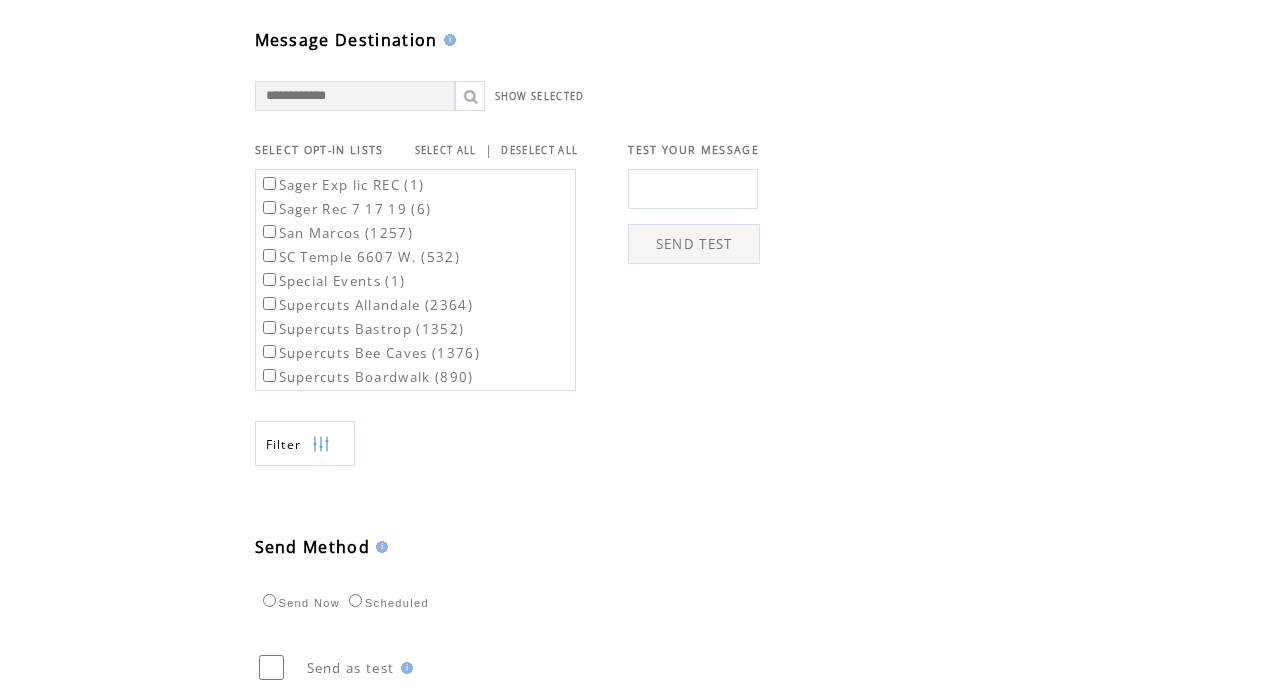 click on "Supercuts Allandale (2364)" at bounding box center [366, 305] 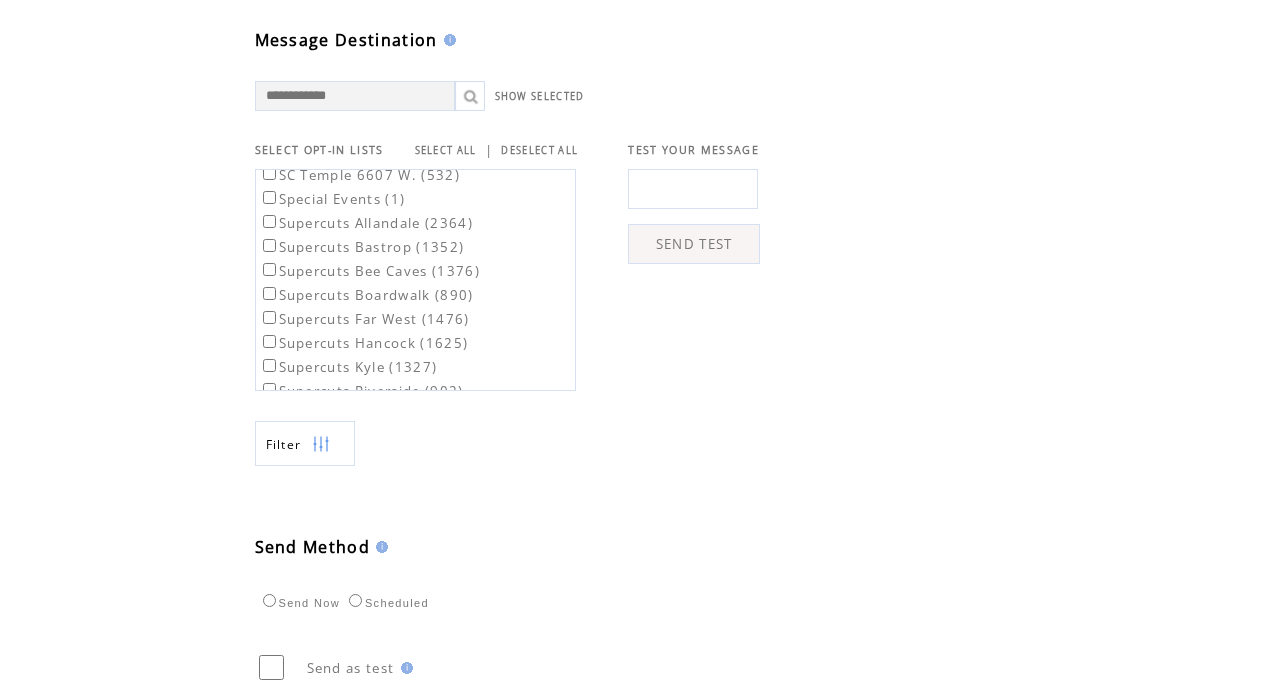 scroll, scrollTop: 1454, scrollLeft: 0, axis: vertical 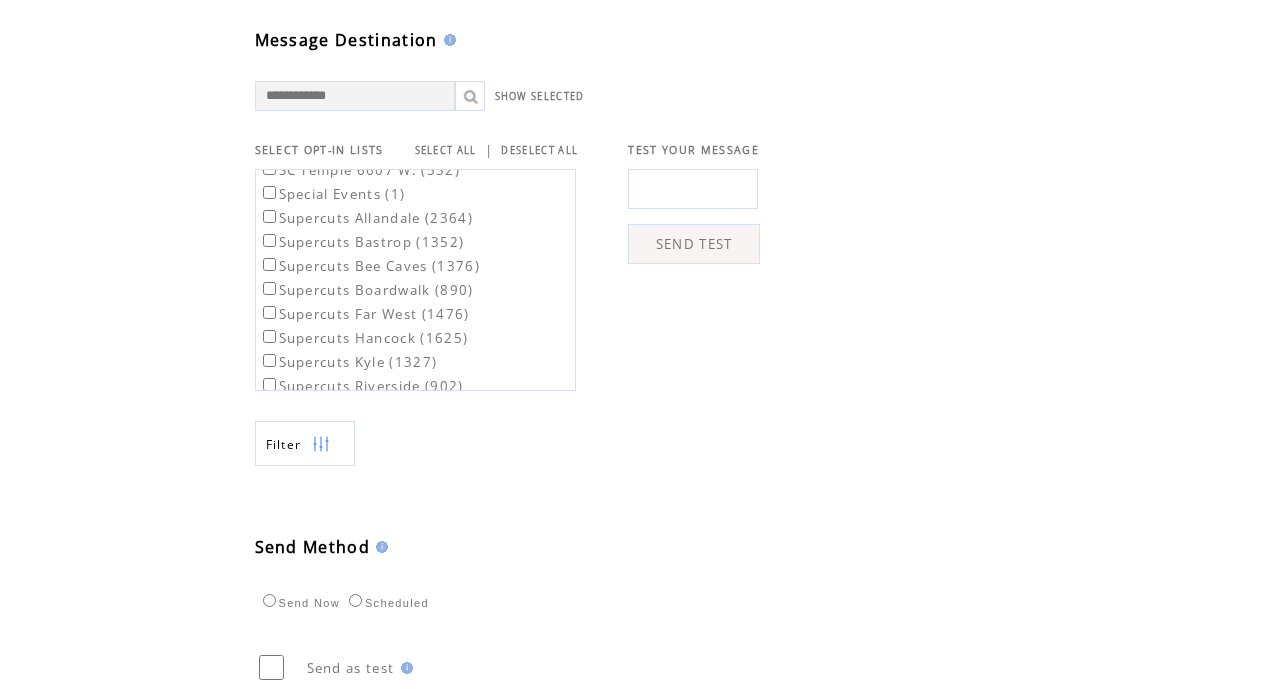 click on "Supercuts Boardwalk (890)" at bounding box center (366, 290) 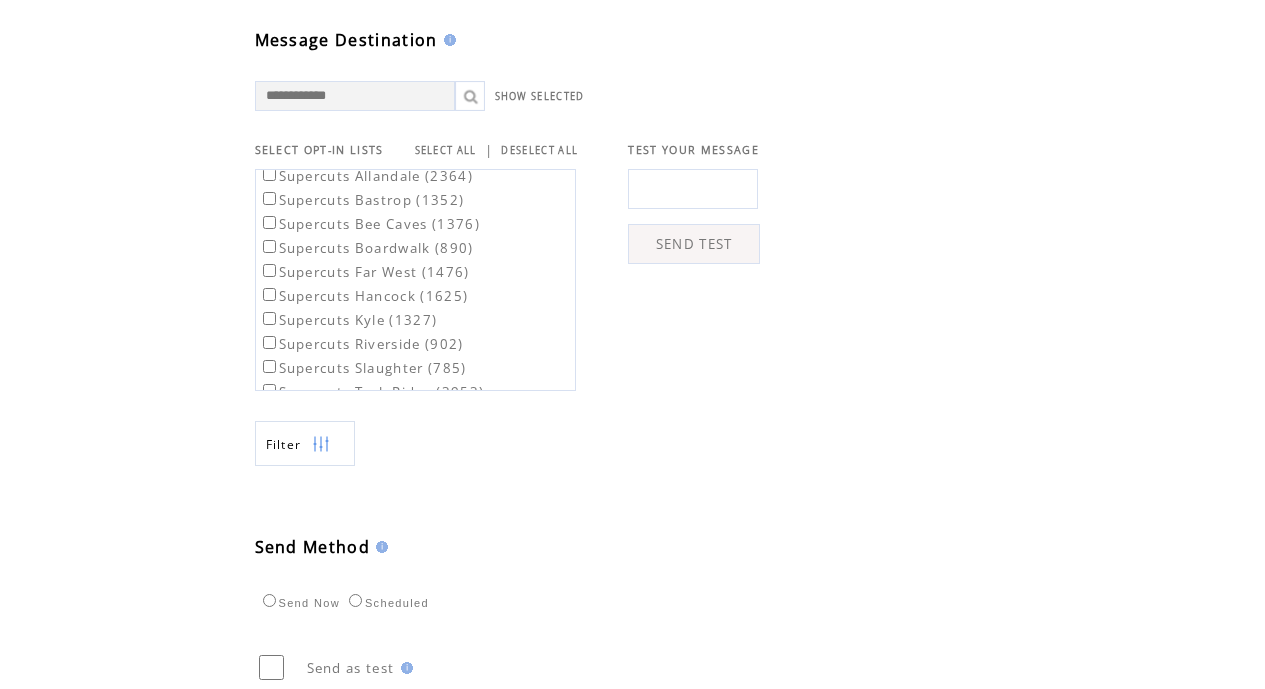 scroll, scrollTop: 1530, scrollLeft: 0, axis: vertical 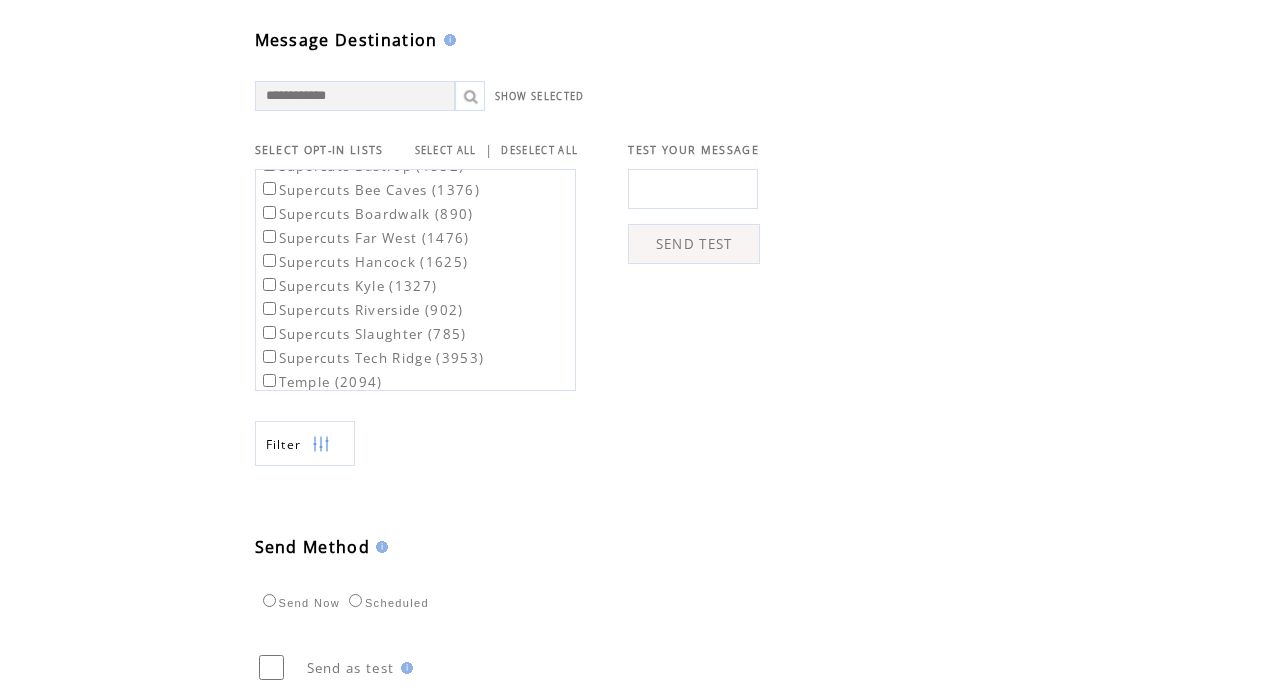 click on "Supercuts Riverside (902)" at bounding box center [361, 310] 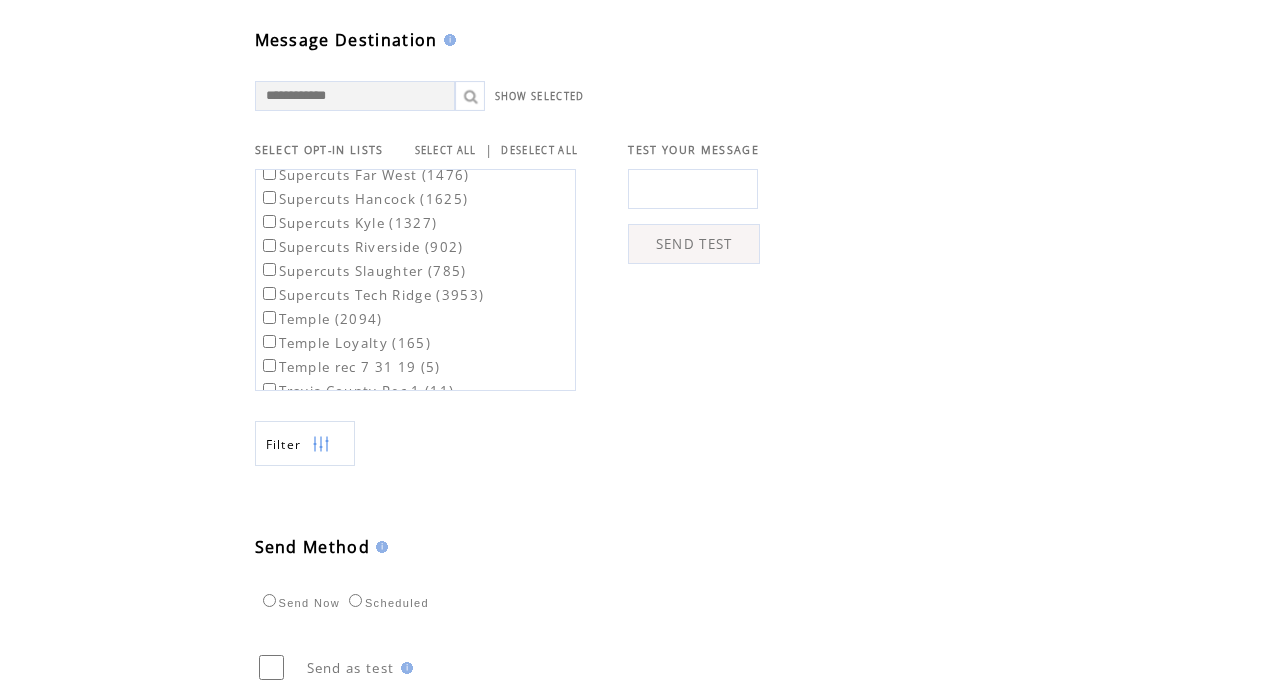 click on "Supercuts Tech Ridge (3953)" at bounding box center (372, 295) 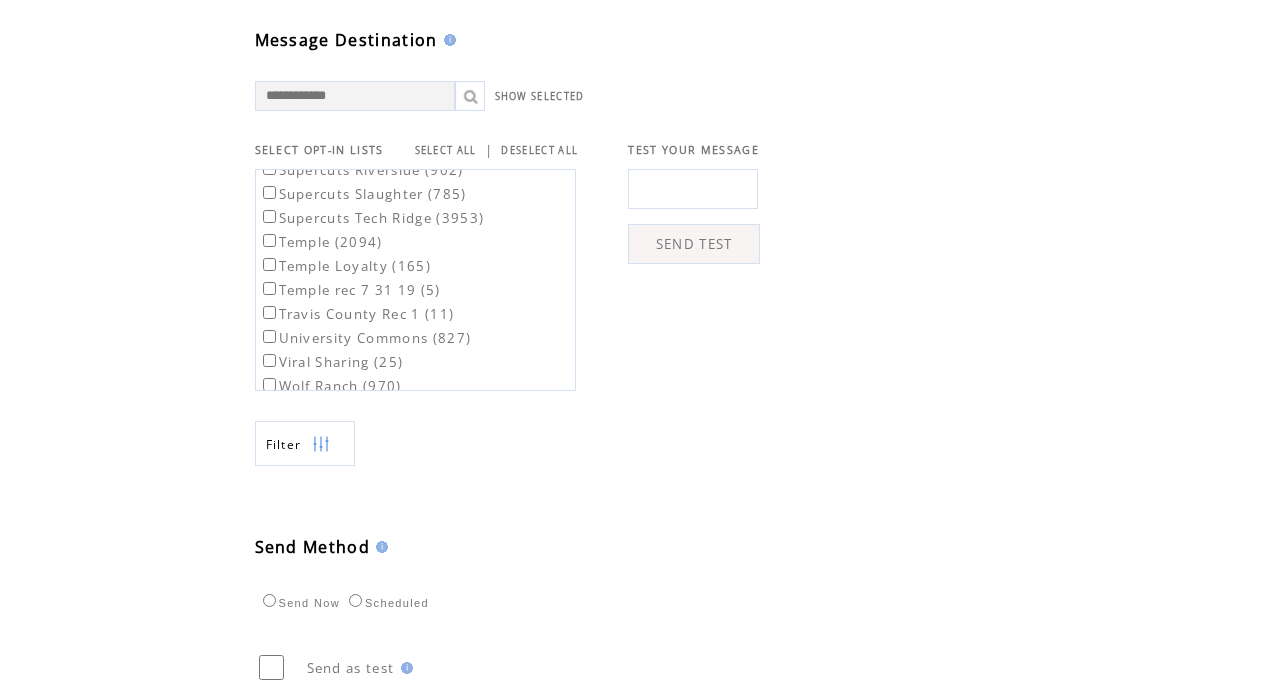 scroll, scrollTop: 1678, scrollLeft: 0, axis: vertical 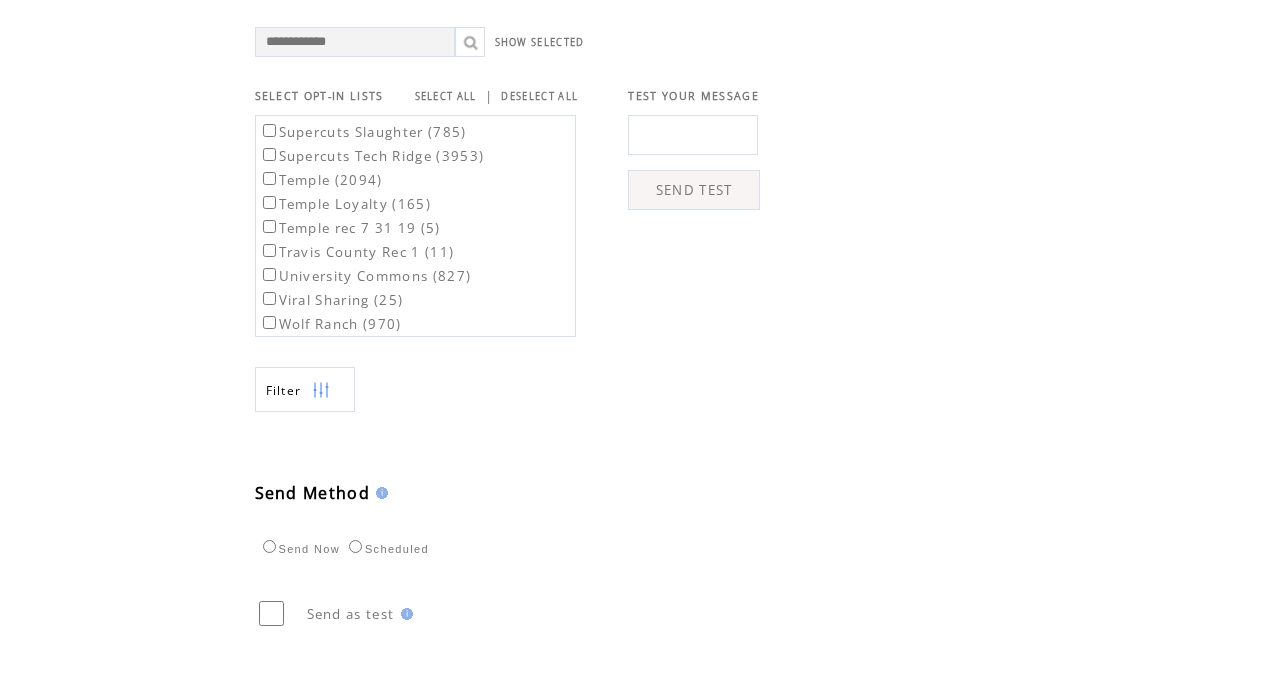 click on "University Commons (827)" at bounding box center (365, 276) 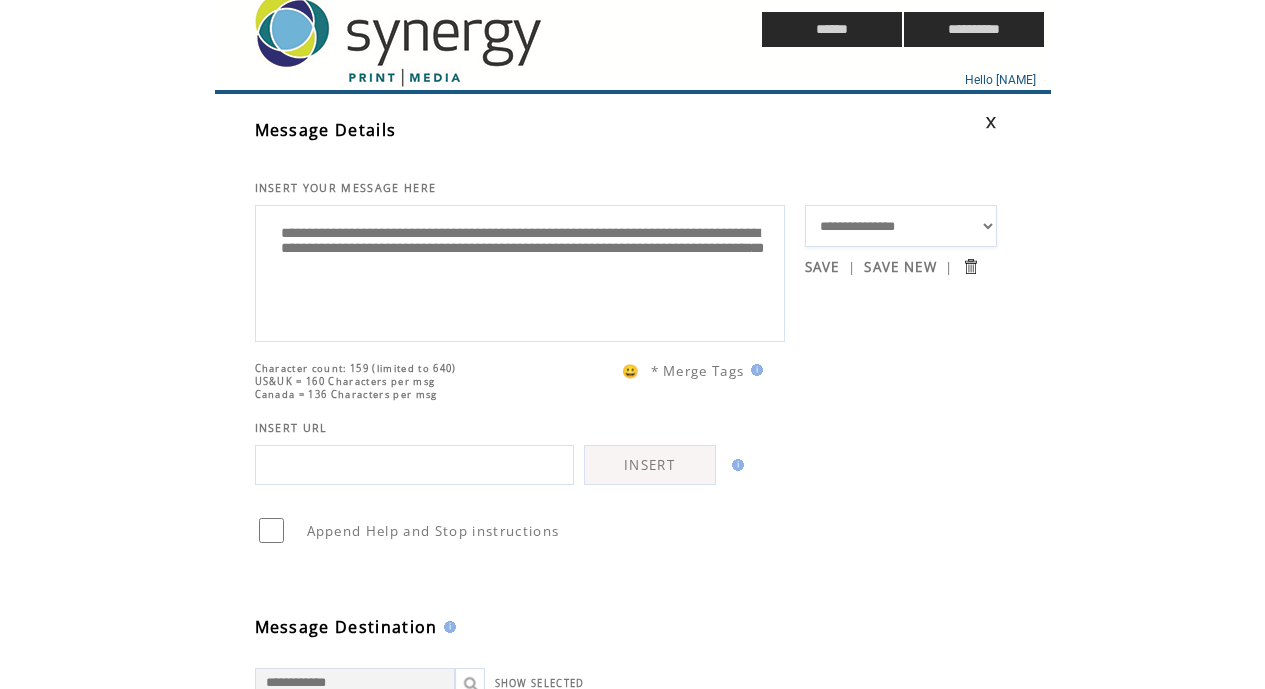 scroll, scrollTop: 0, scrollLeft: 0, axis: both 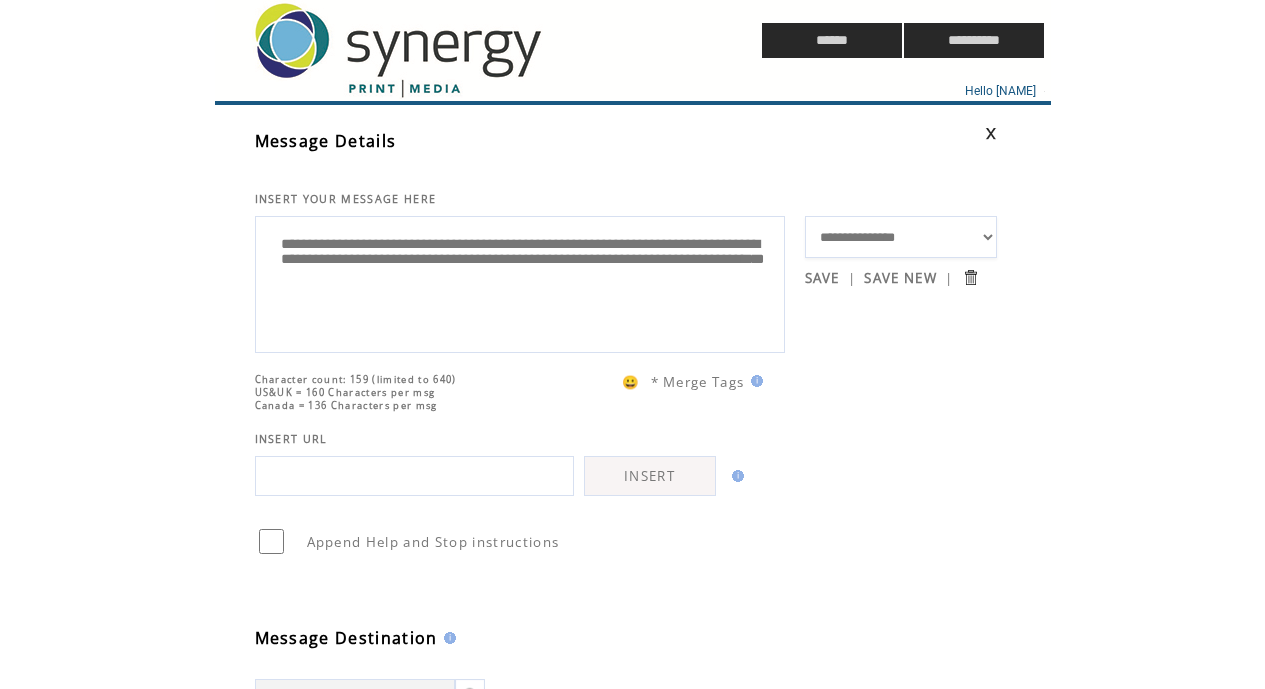 click on "**********" at bounding box center [520, 282] 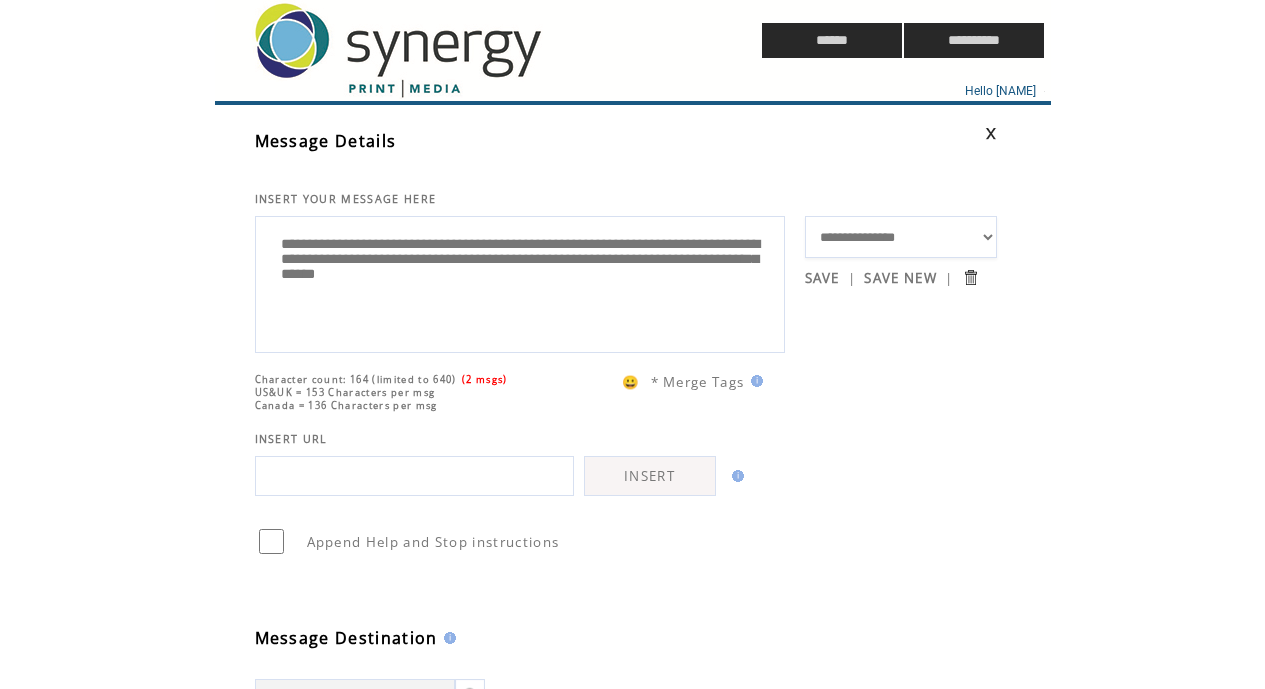 click on "**********" at bounding box center (520, 282) 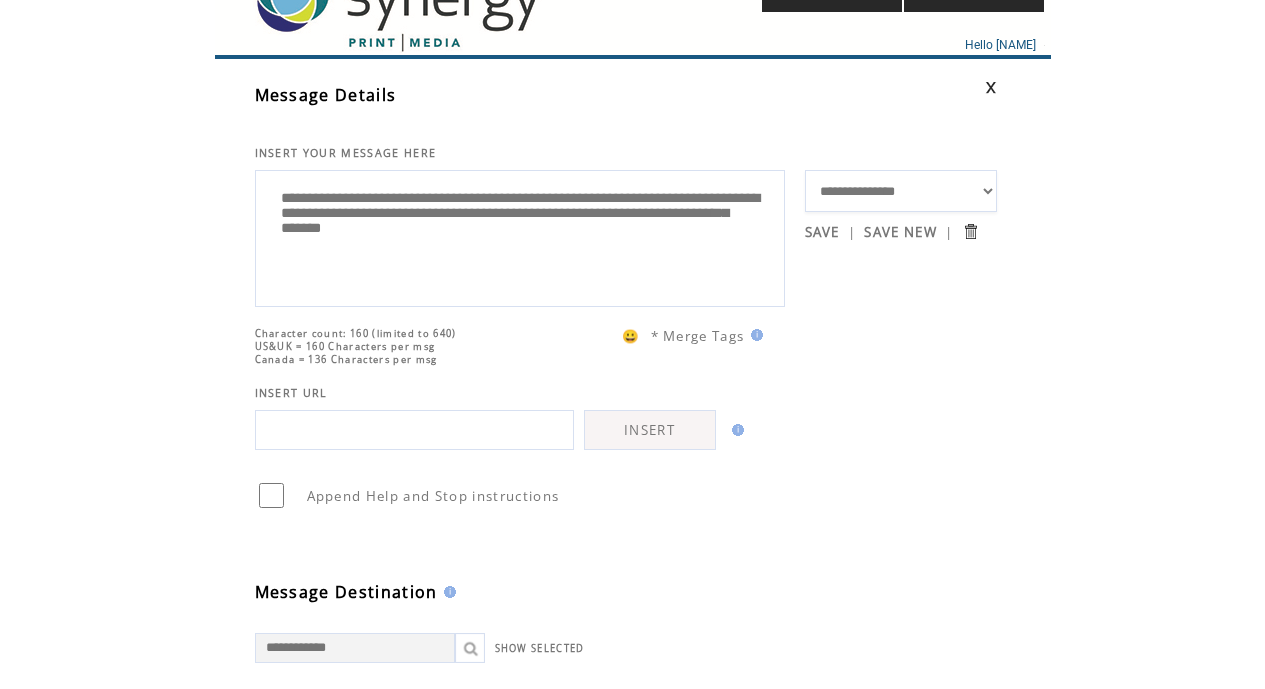 scroll, scrollTop: 0, scrollLeft: 0, axis: both 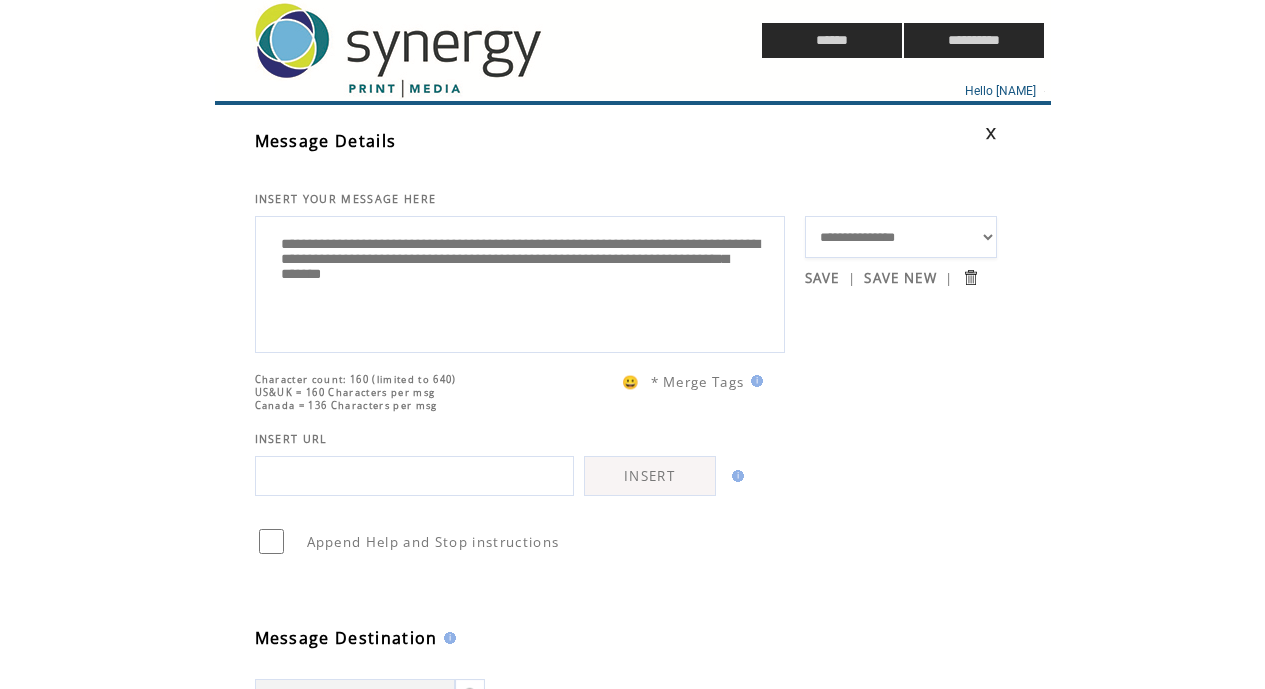 click on "**********" at bounding box center [520, 282] 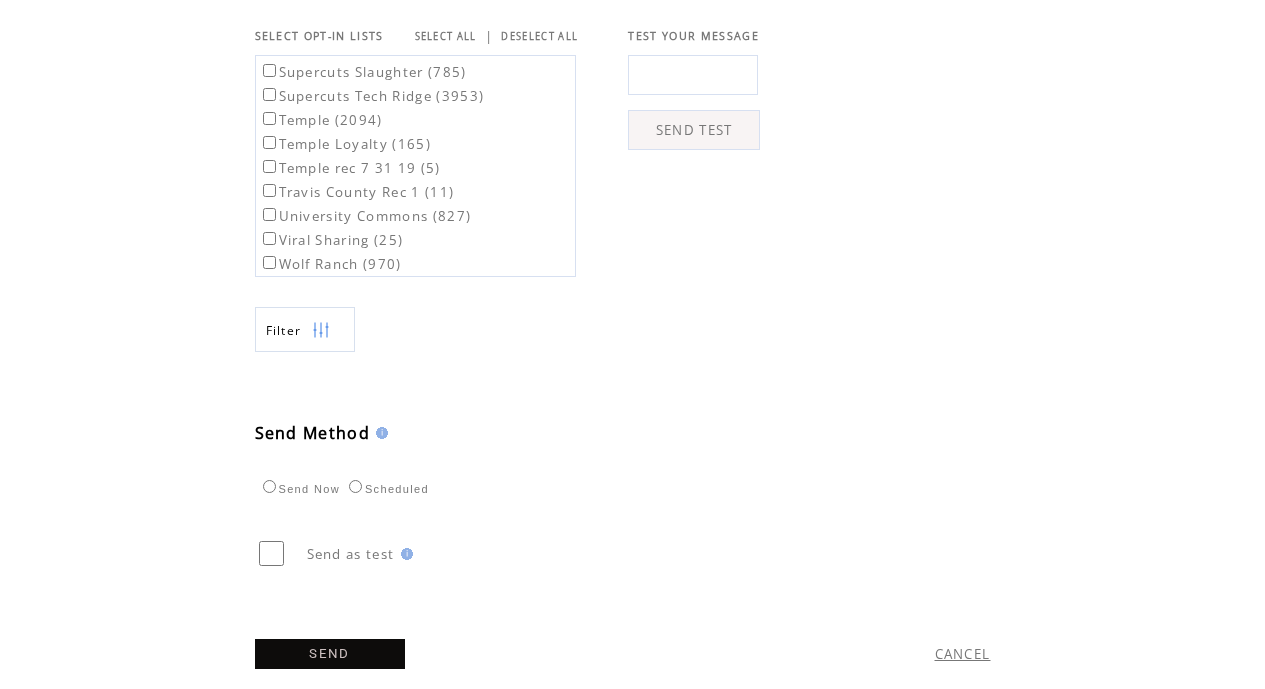 scroll, scrollTop: 713, scrollLeft: 0, axis: vertical 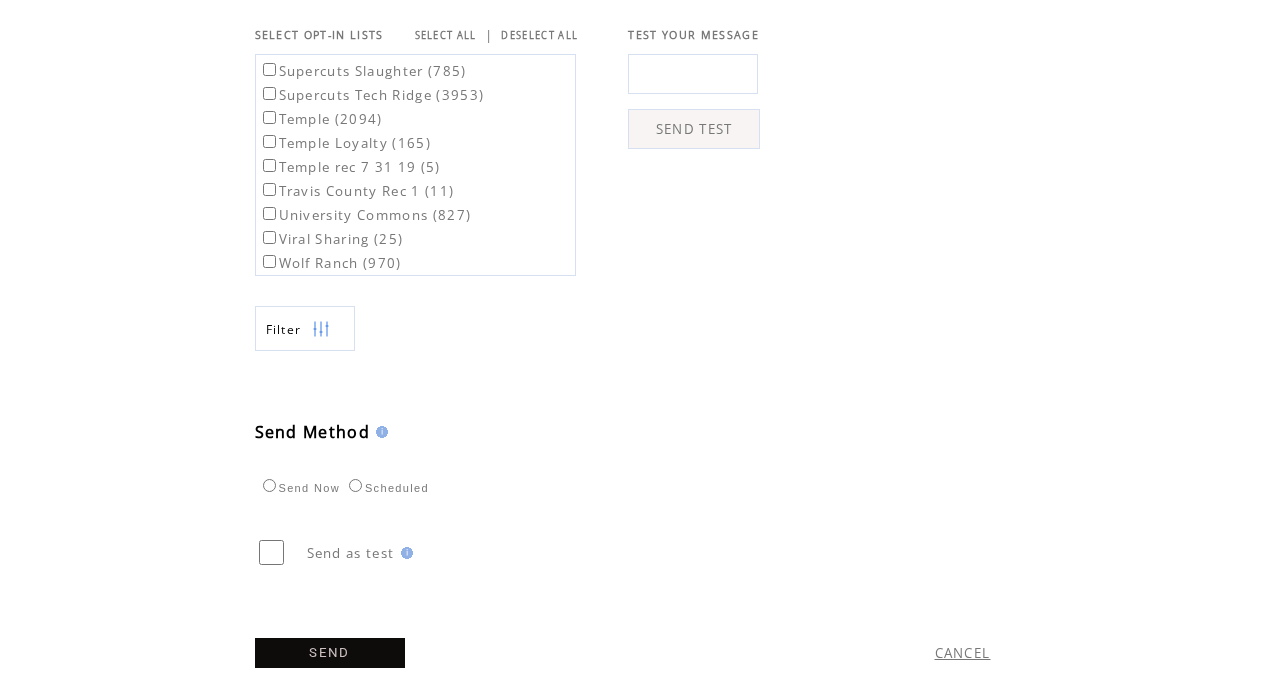 drag, startPoint x: 1264, startPoint y: 454, endPoint x: 1279, endPoint y: 599, distance: 145.7738 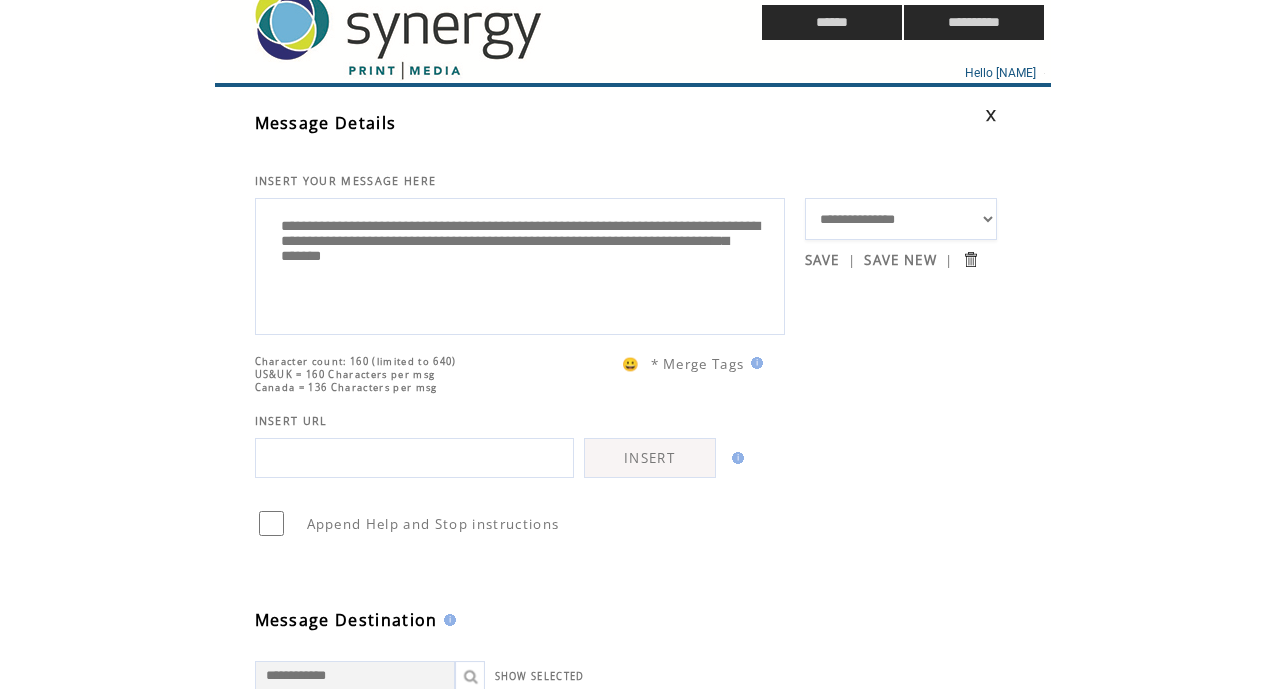 scroll, scrollTop: 16, scrollLeft: 0, axis: vertical 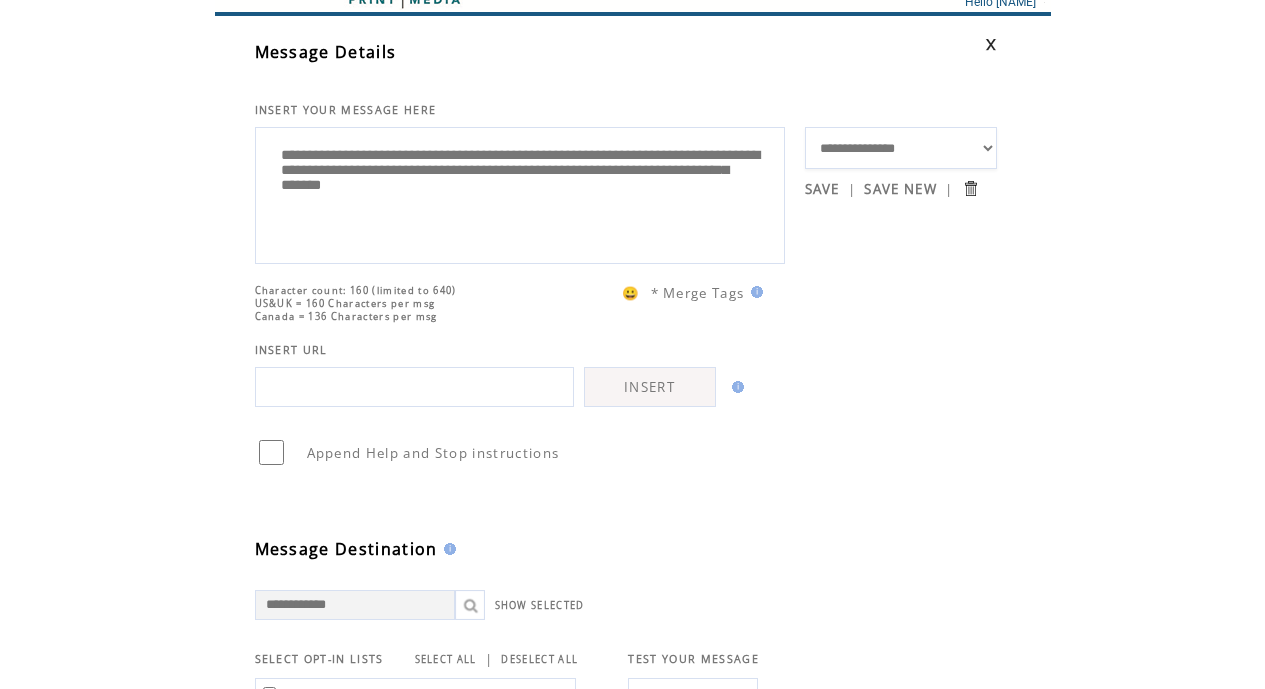 click on "**********" at bounding box center (520, 193) 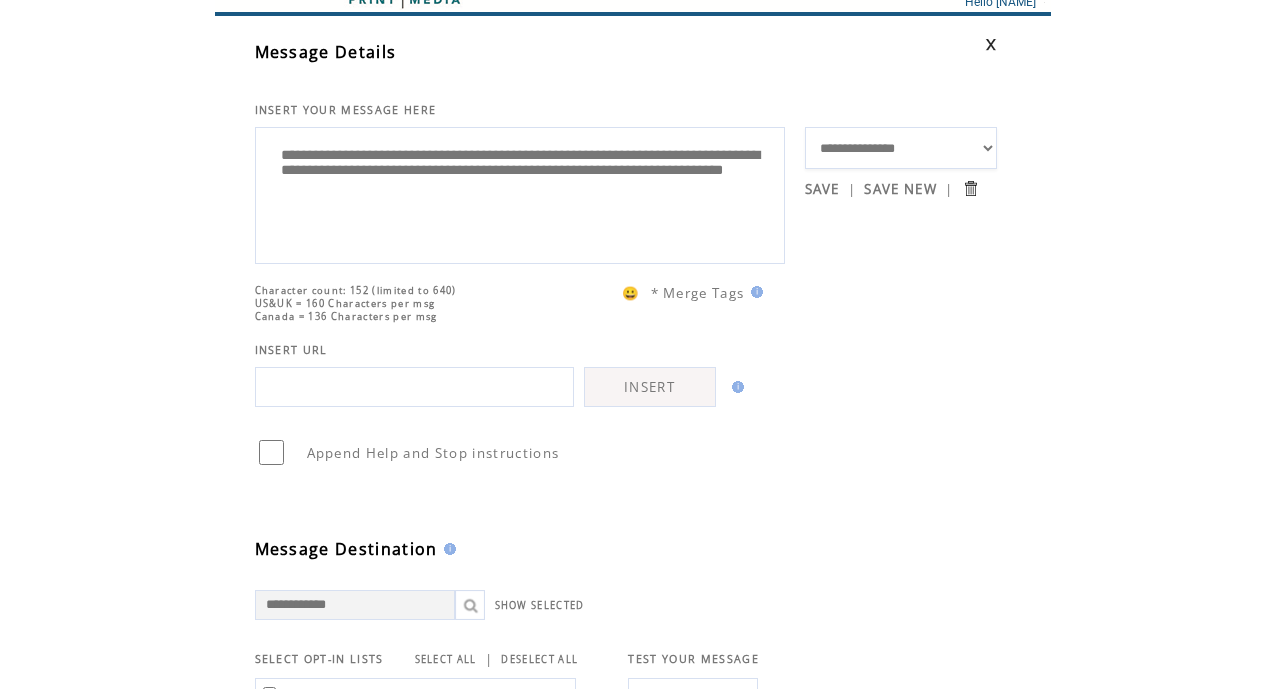 click on "**********" at bounding box center [520, 193] 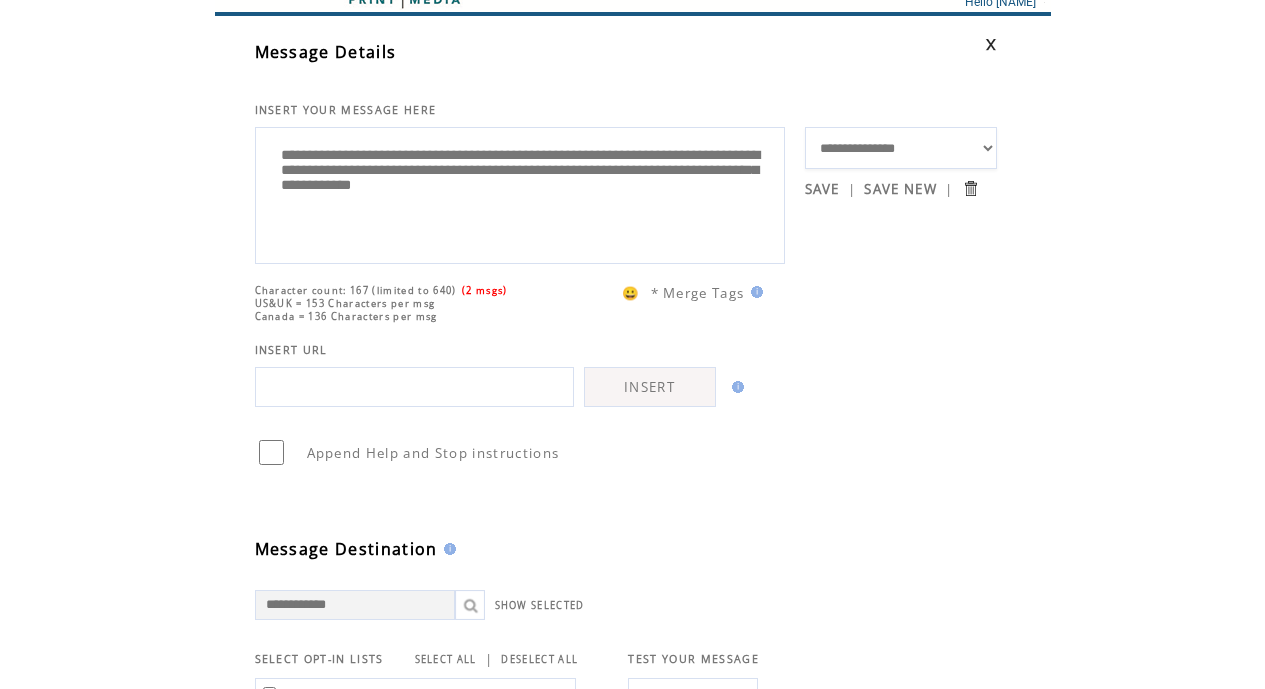 click on "**********" at bounding box center (520, 193) 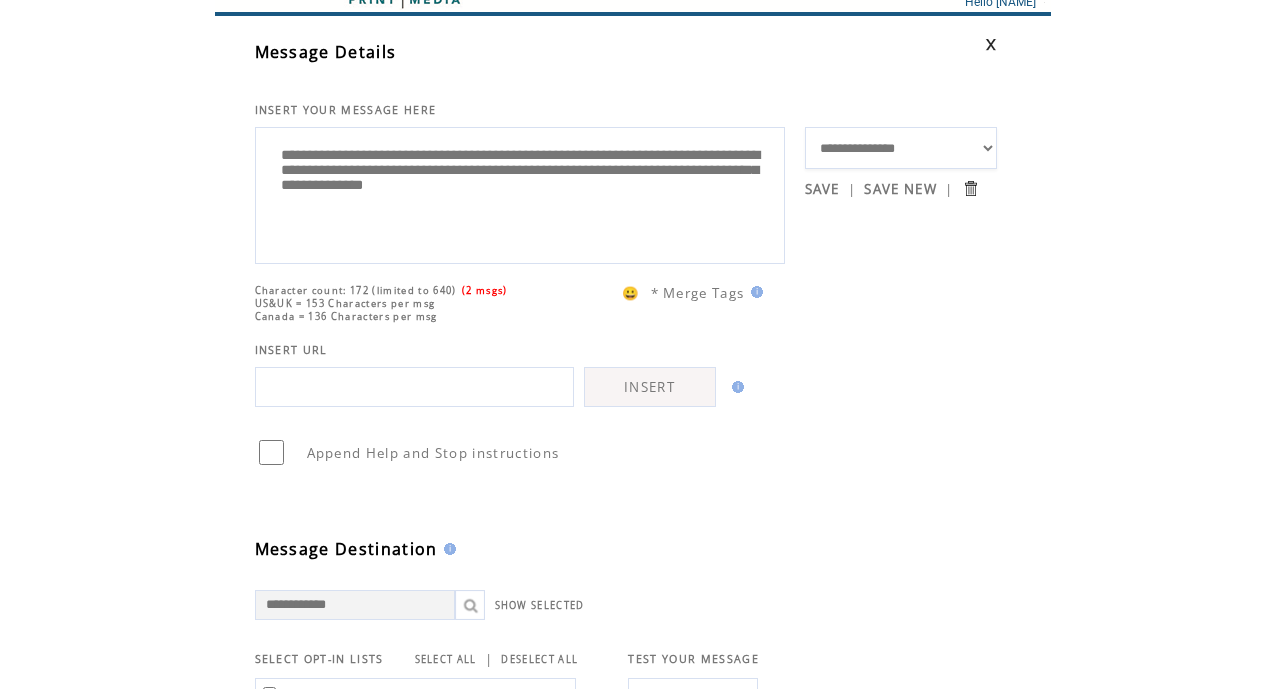 click on "**********" at bounding box center (520, 193) 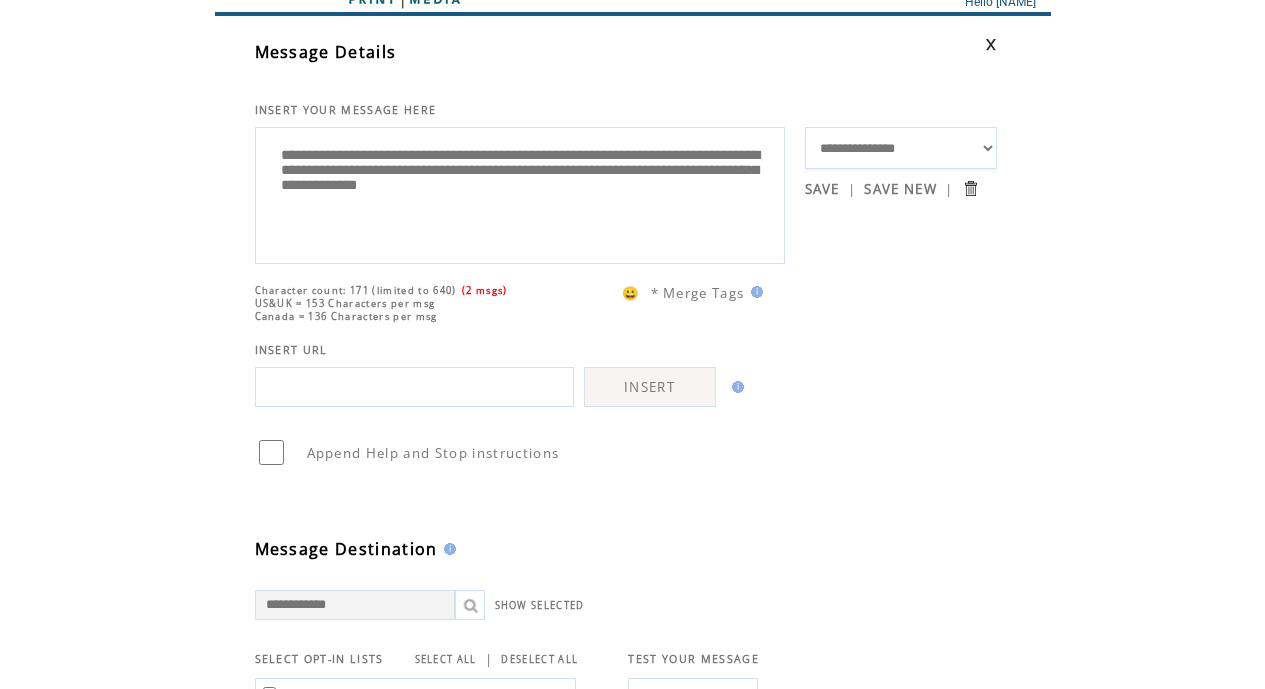 drag, startPoint x: 477, startPoint y: 235, endPoint x: 275, endPoint y: 244, distance: 202.2004 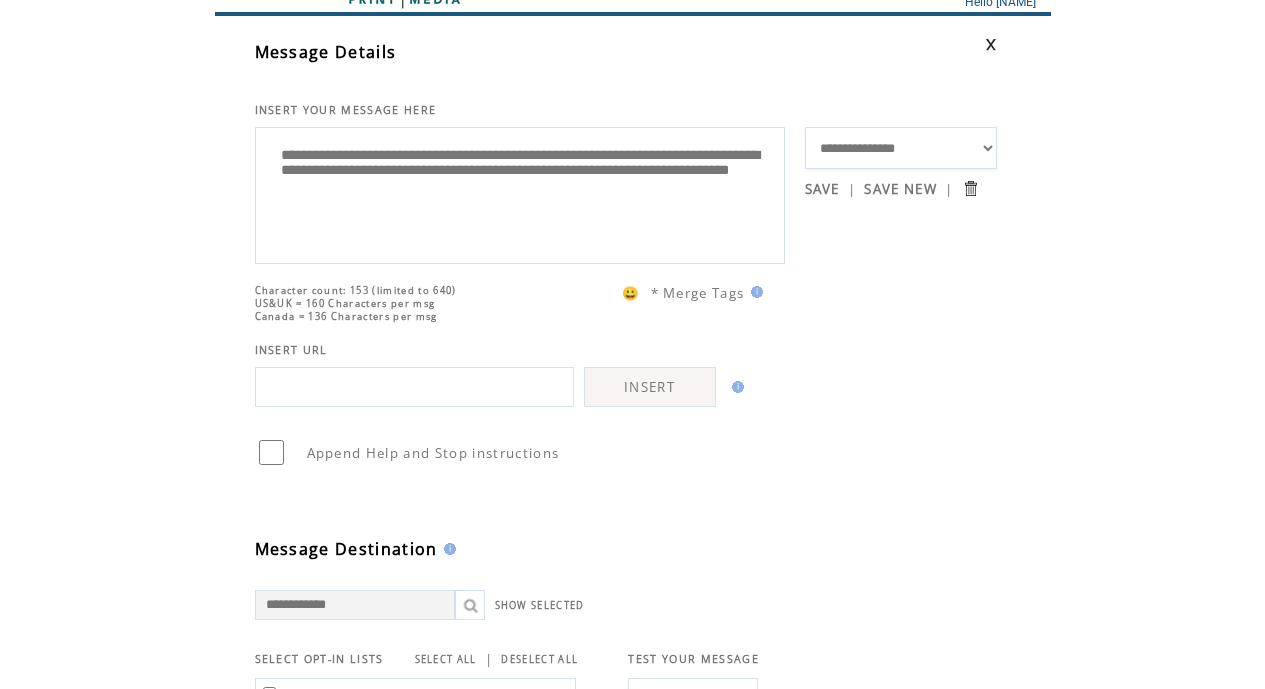 click on "**********" at bounding box center [520, 193] 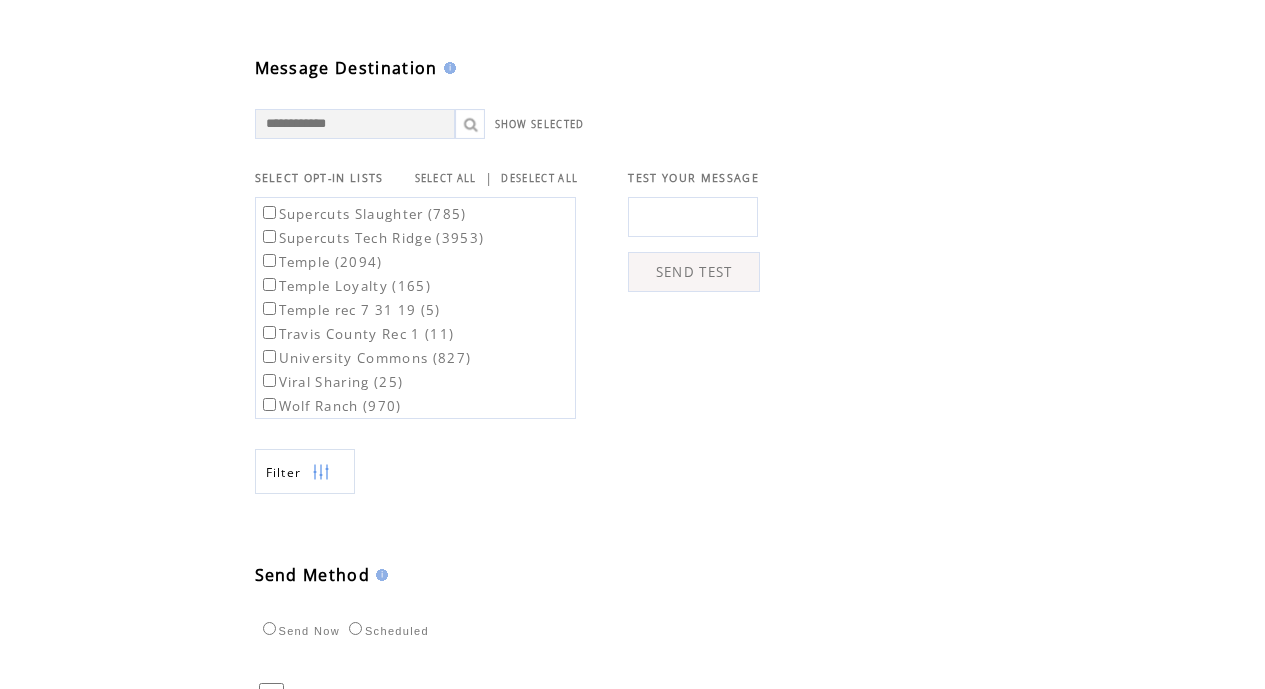 scroll, scrollTop: 615, scrollLeft: 0, axis: vertical 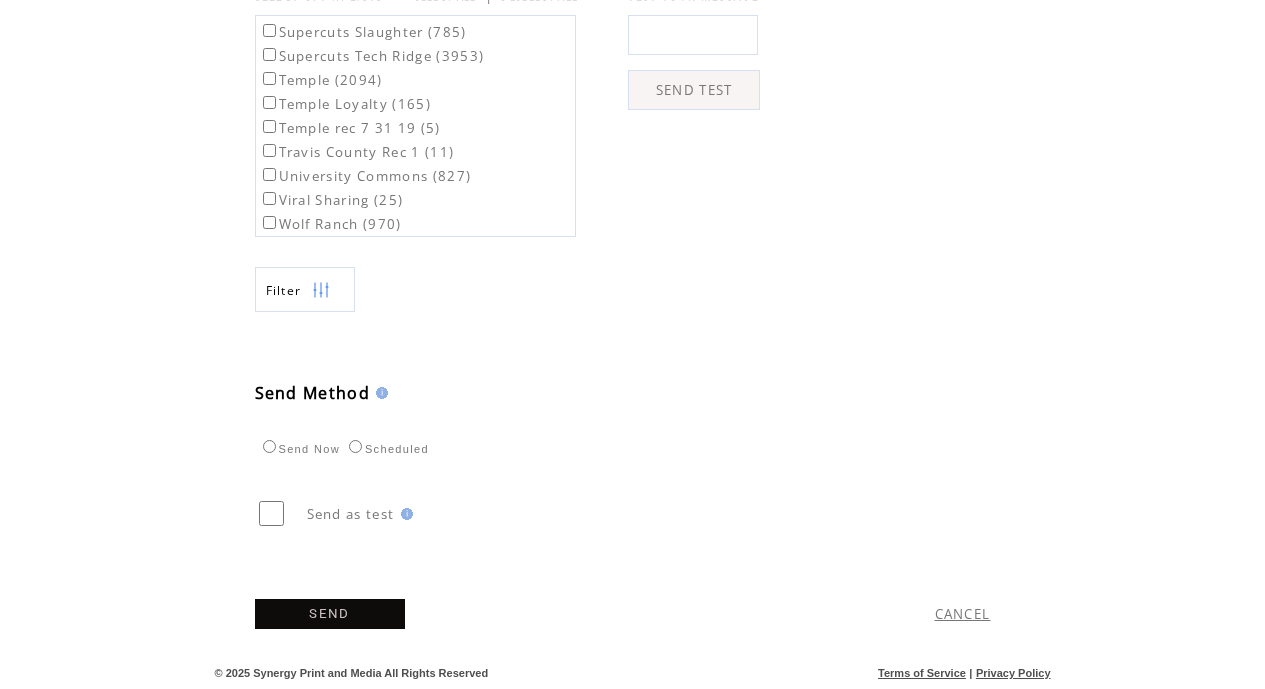 type on "**********" 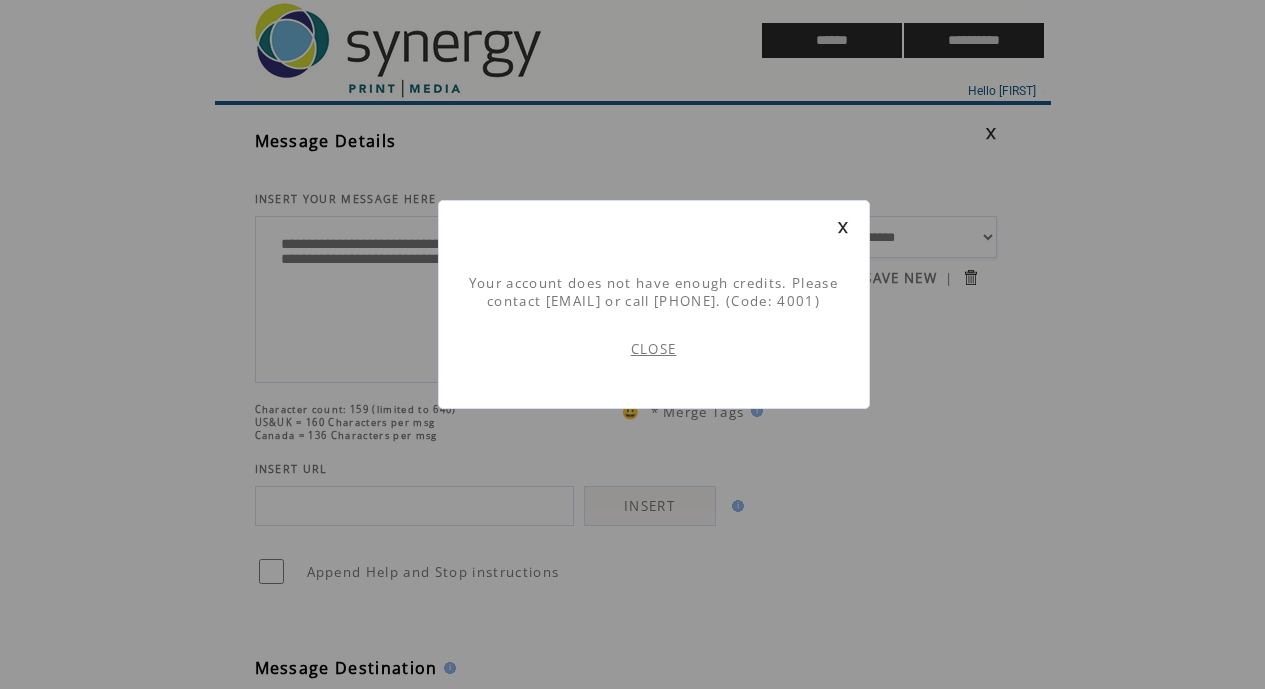 scroll, scrollTop: 1, scrollLeft: 0, axis: vertical 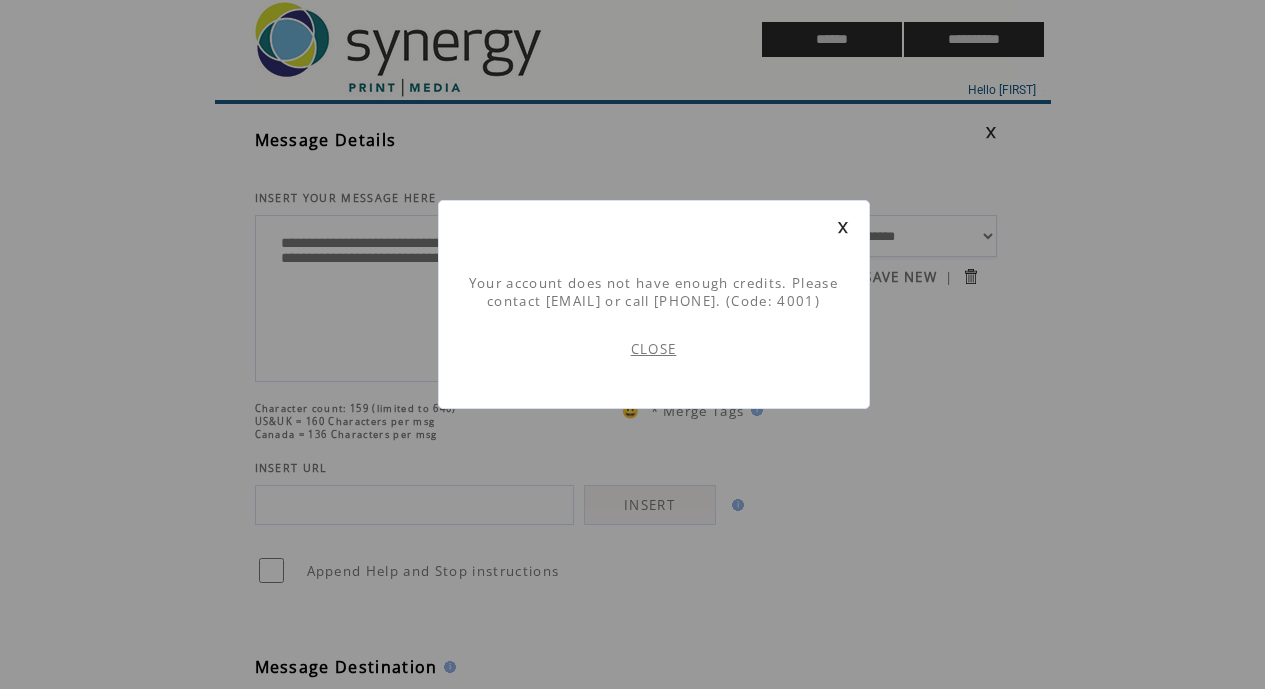 click on "Your account does not have enough credits. Please contact [EMAIL] or call [PHONE]. (Code: 4001)" at bounding box center (653, 292) 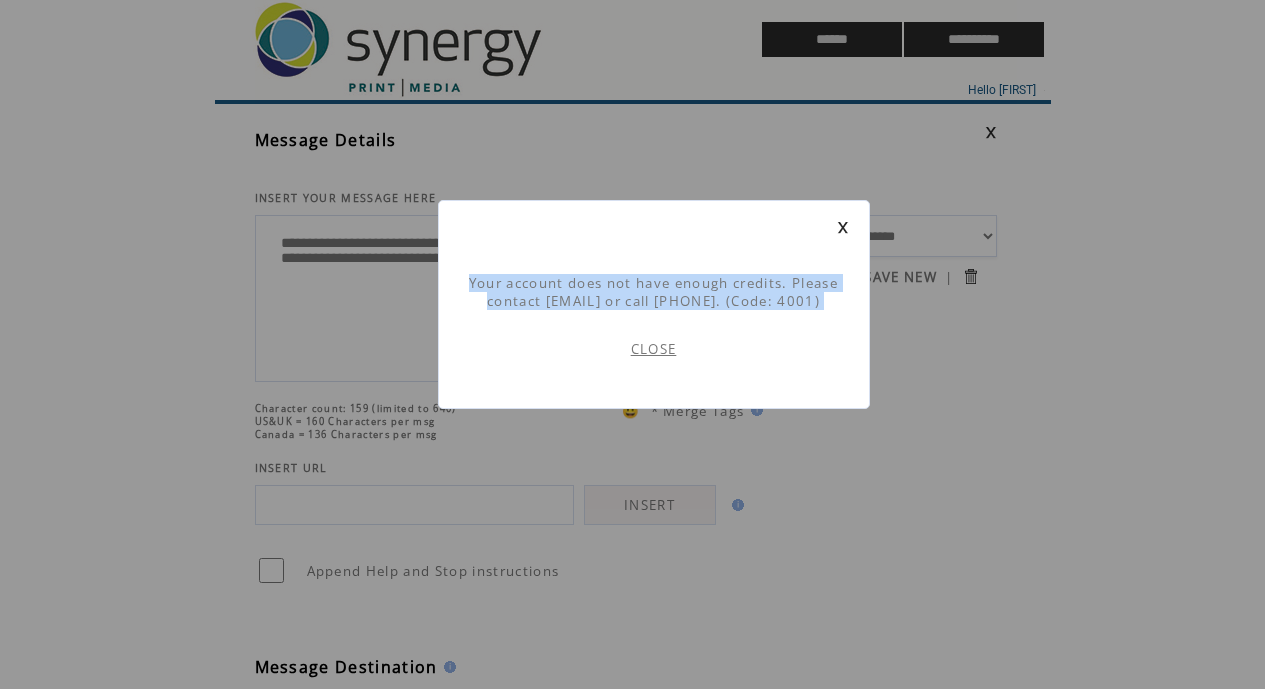 click on "Your account does not have enough credits. Please contact [EMAIL] or call [PHONE]. (Code: 4001)" at bounding box center [653, 292] 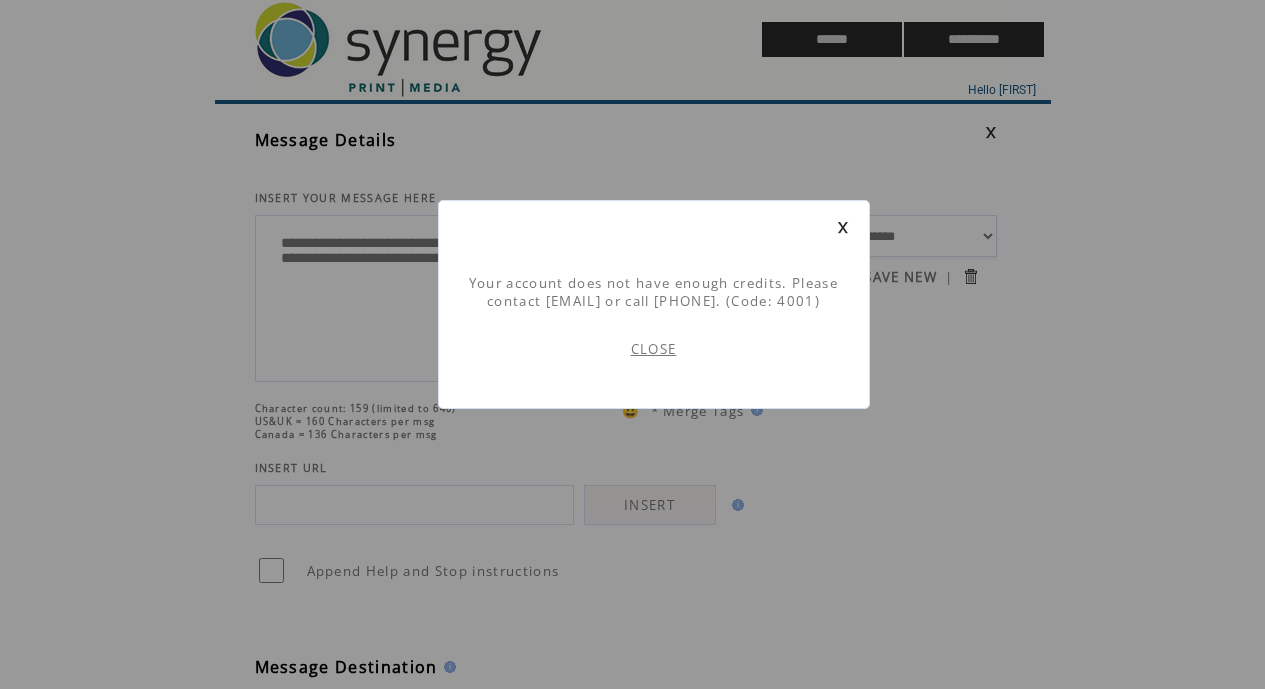 drag, startPoint x: 839, startPoint y: 219, endPoint x: 841, endPoint y: 165, distance: 54.037025 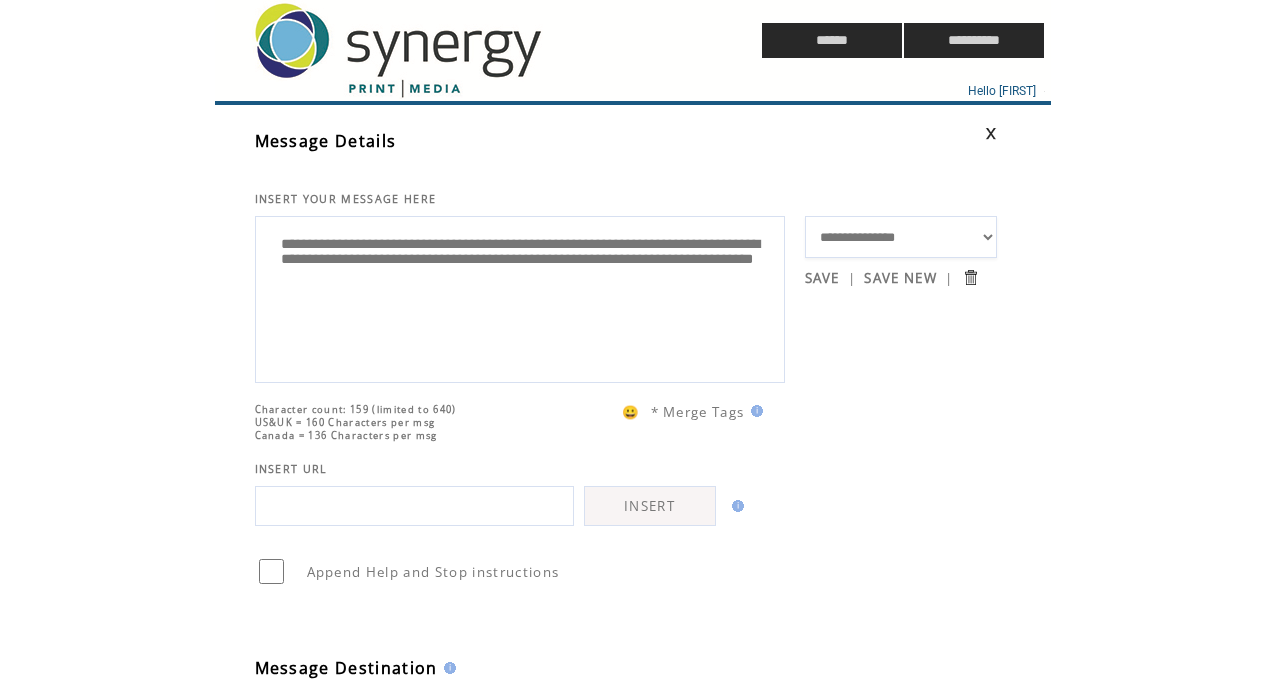 click on "**********" at bounding box center (520, 297) 